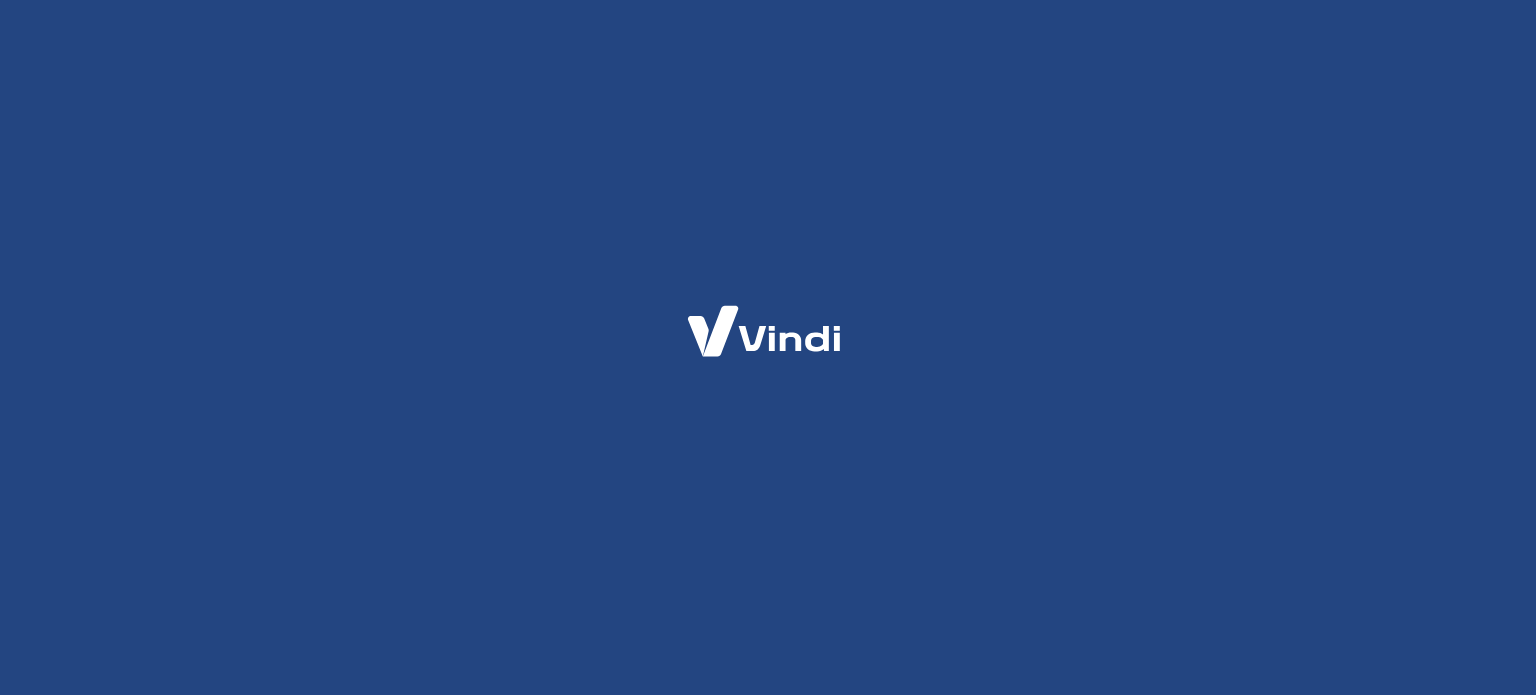 scroll, scrollTop: 0, scrollLeft: 0, axis: both 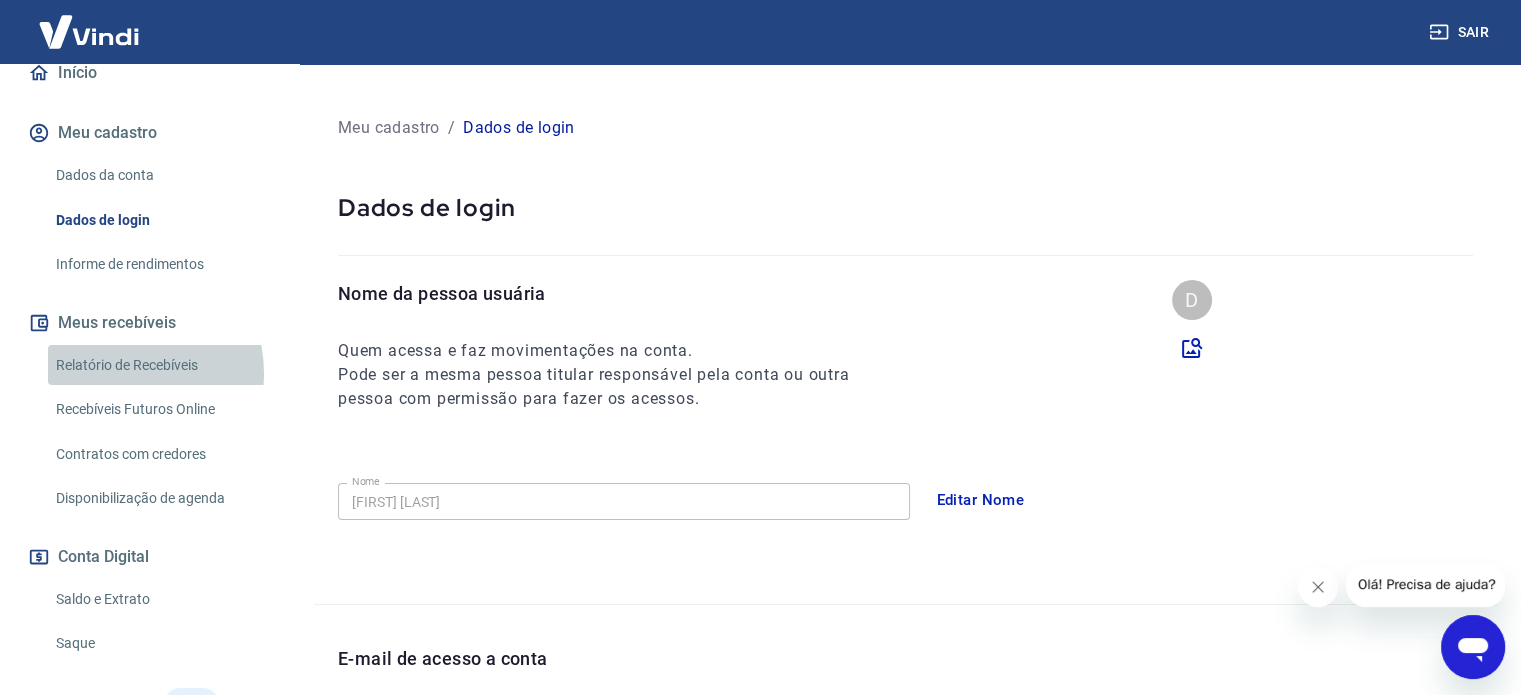 click on "Relatório de Recebíveis" at bounding box center [161, 365] 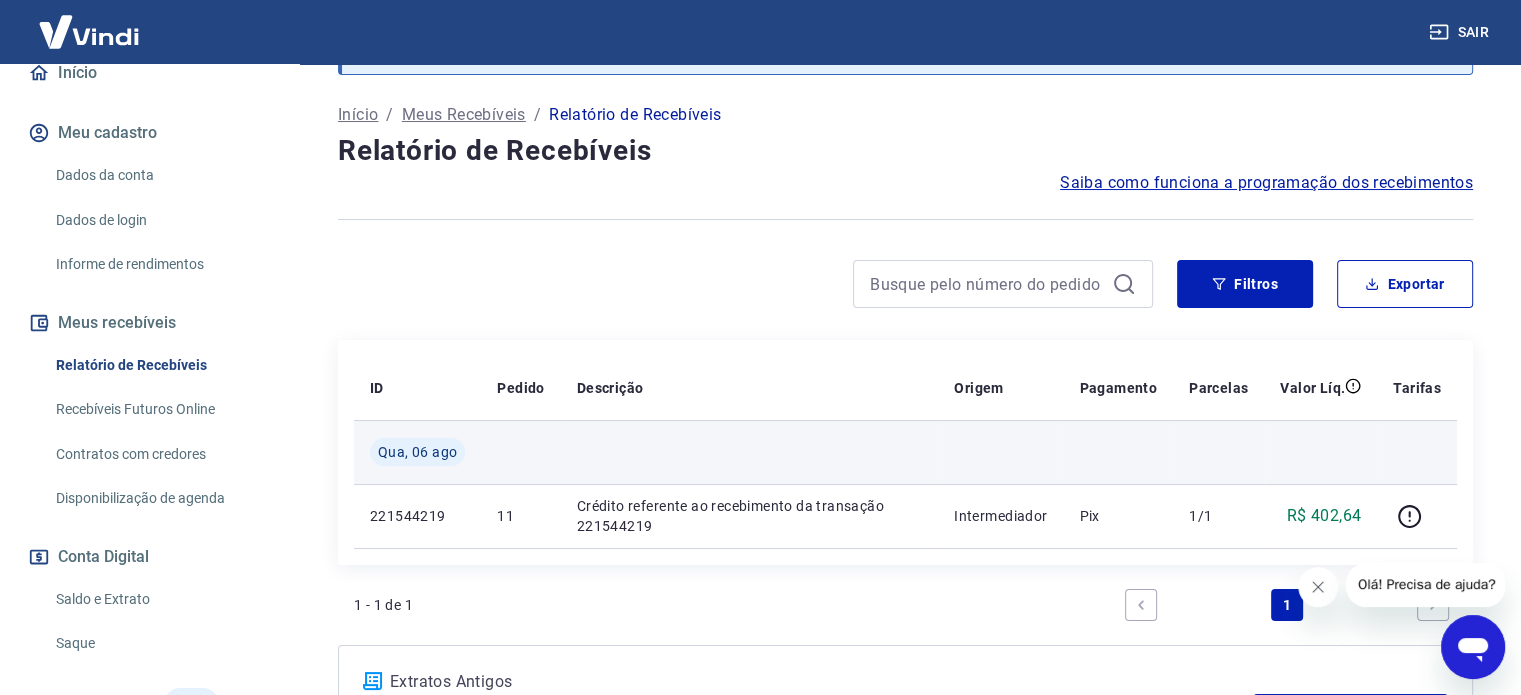 scroll, scrollTop: 67, scrollLeft: 0, axis: vertical 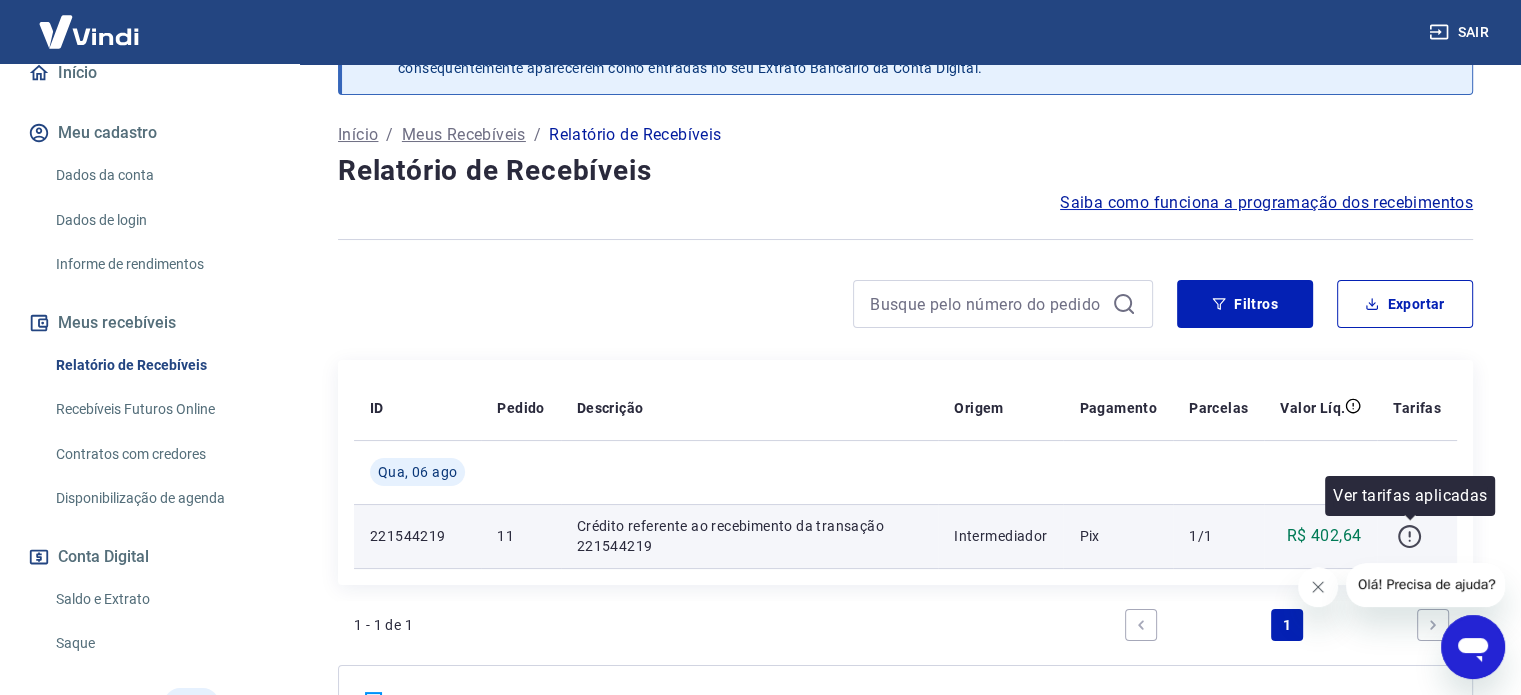 click 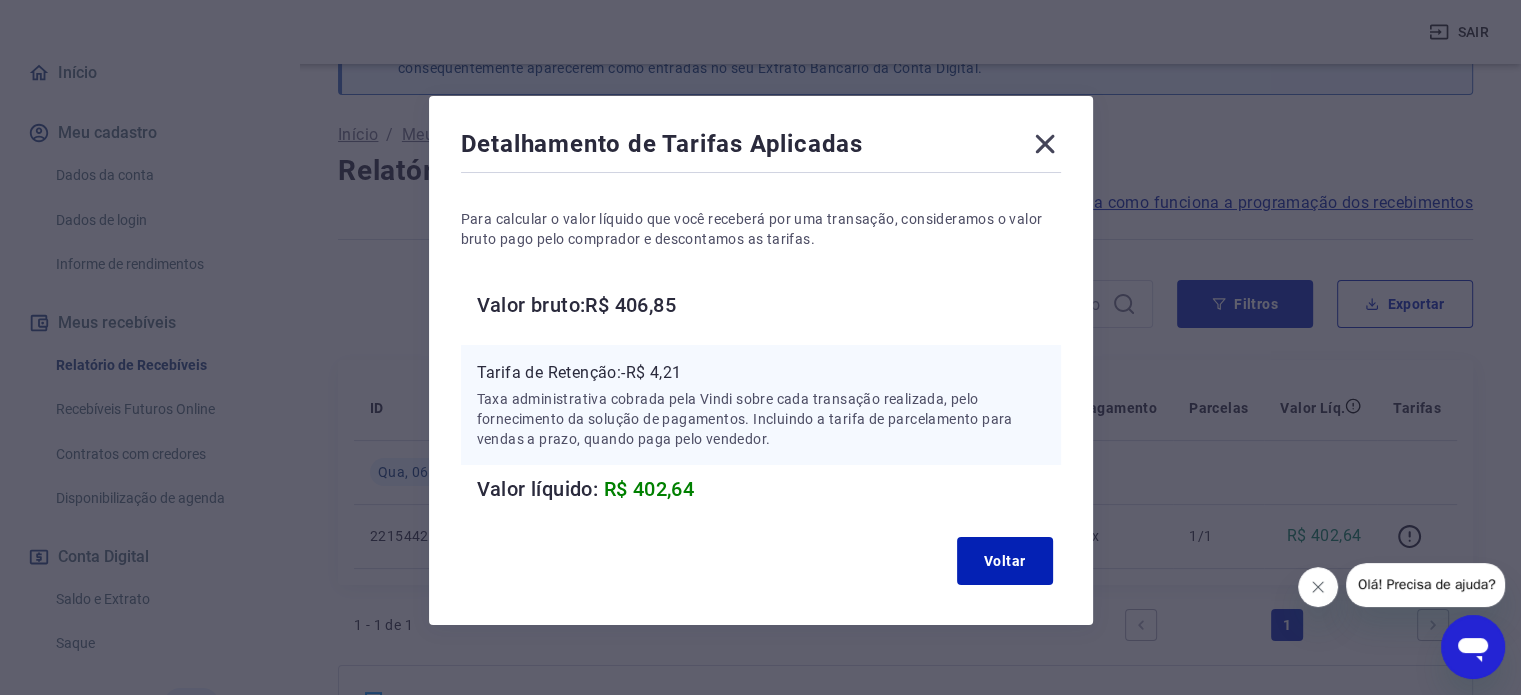 click 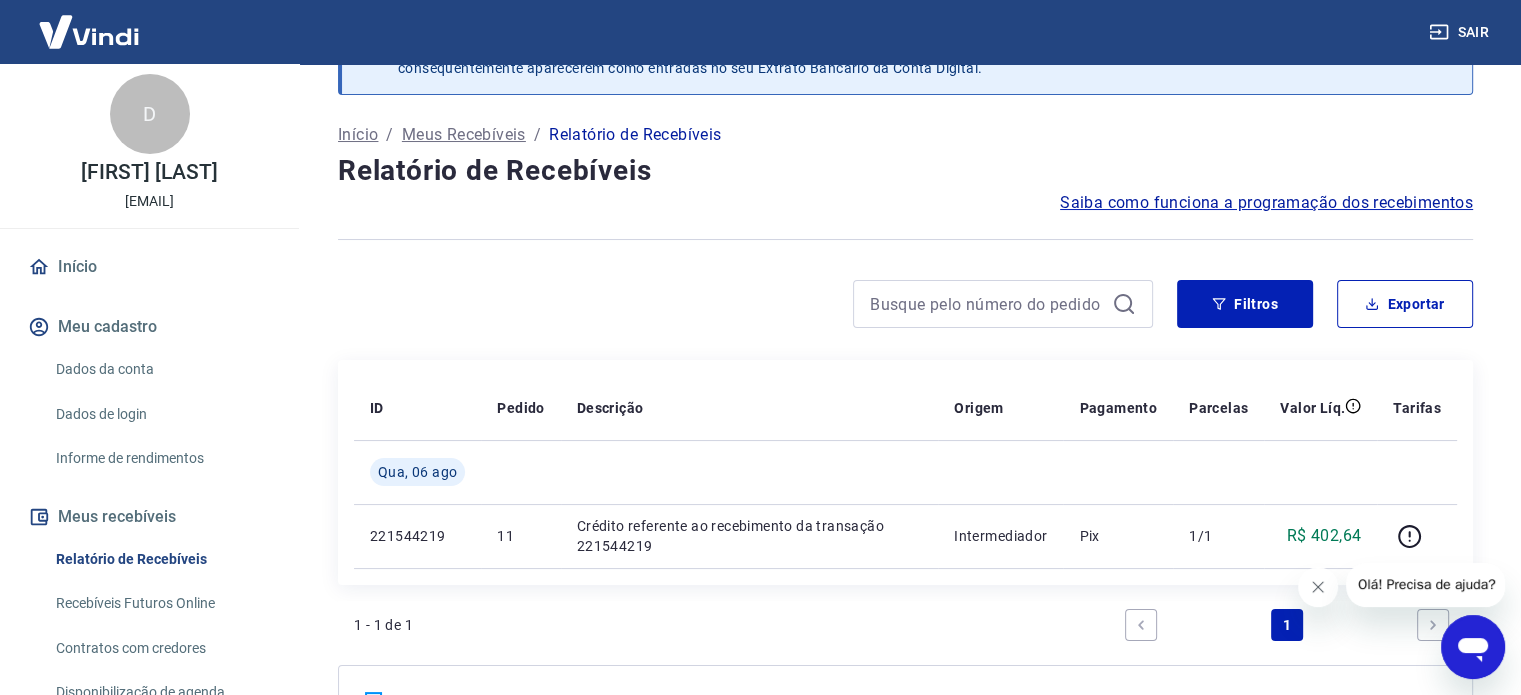 scroll, scrollTop: 0, scrollLeft: 0, axis: both 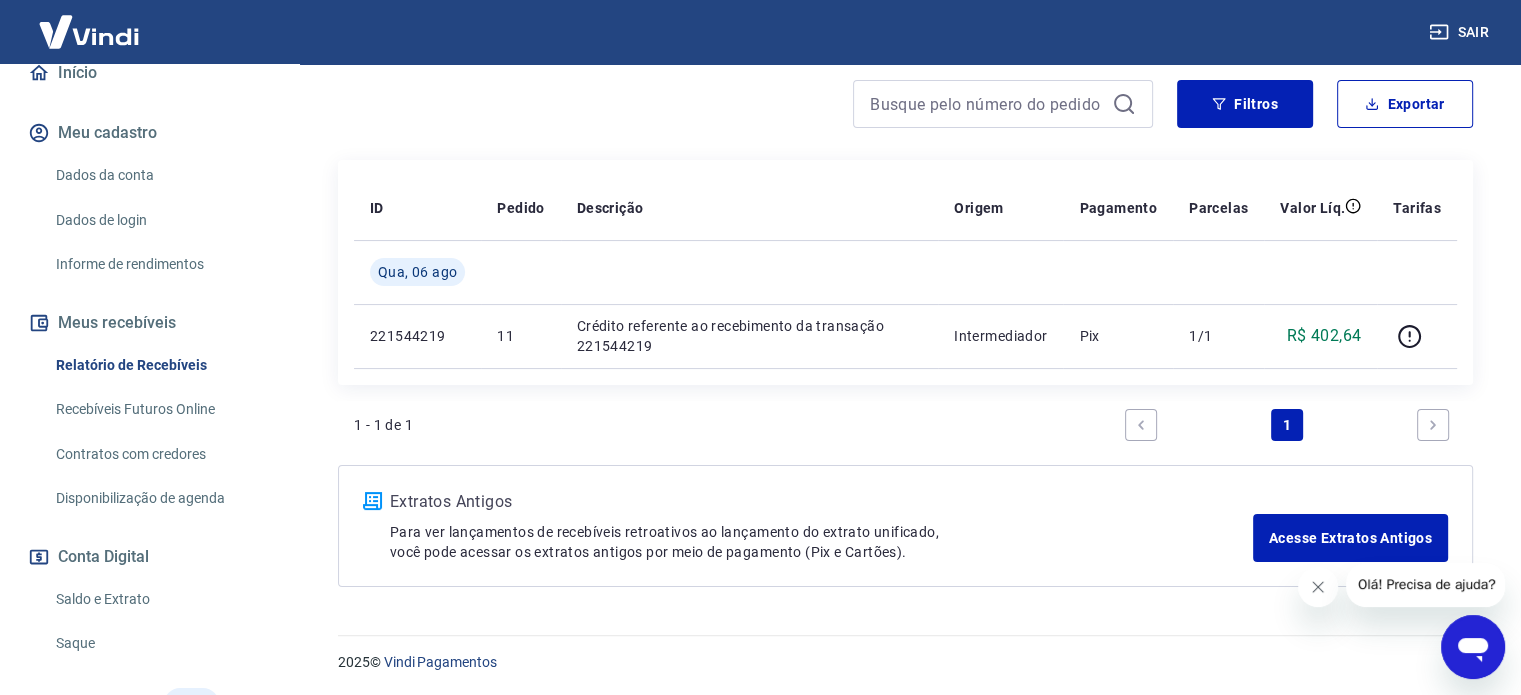 click on "Saldo e Extrato" at bounding box center (161, 599) 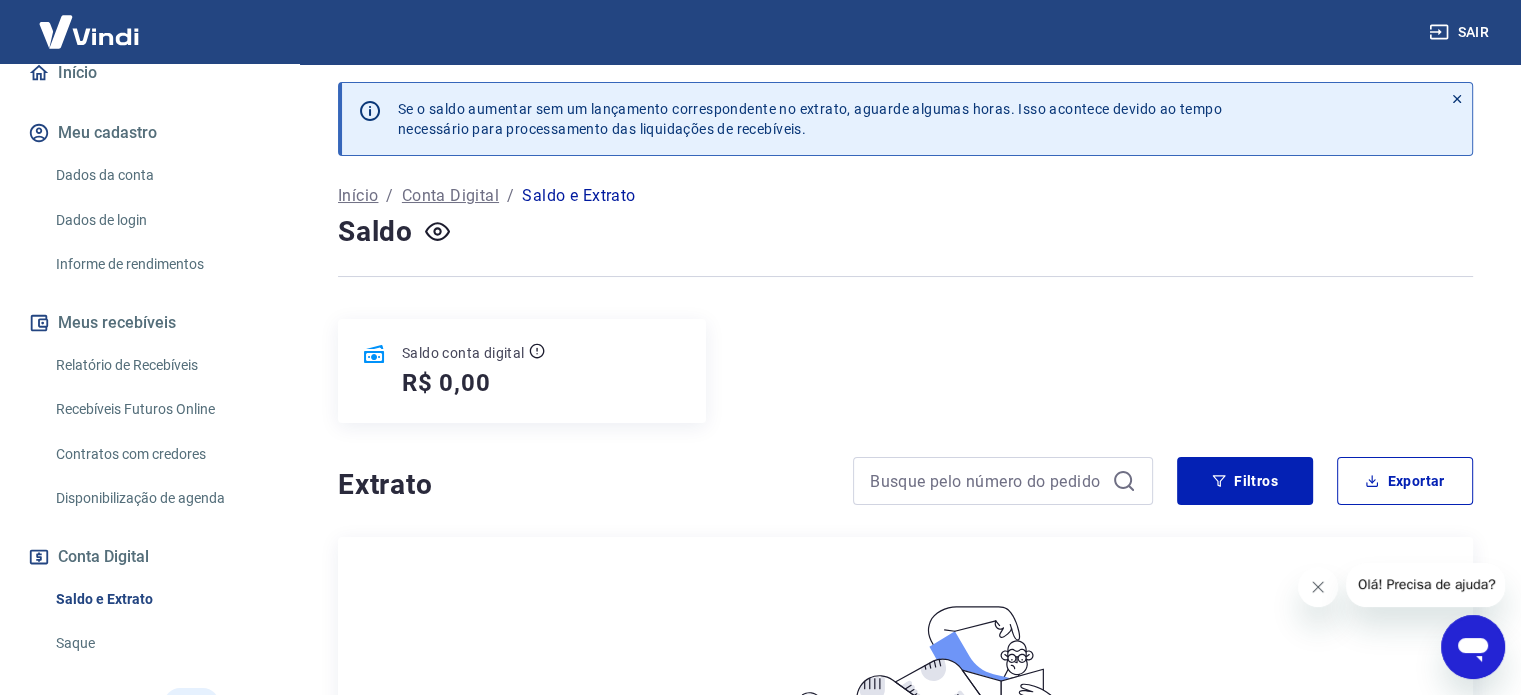 scroll, scrollTop: 0, scrollLeft: 0, axis: both 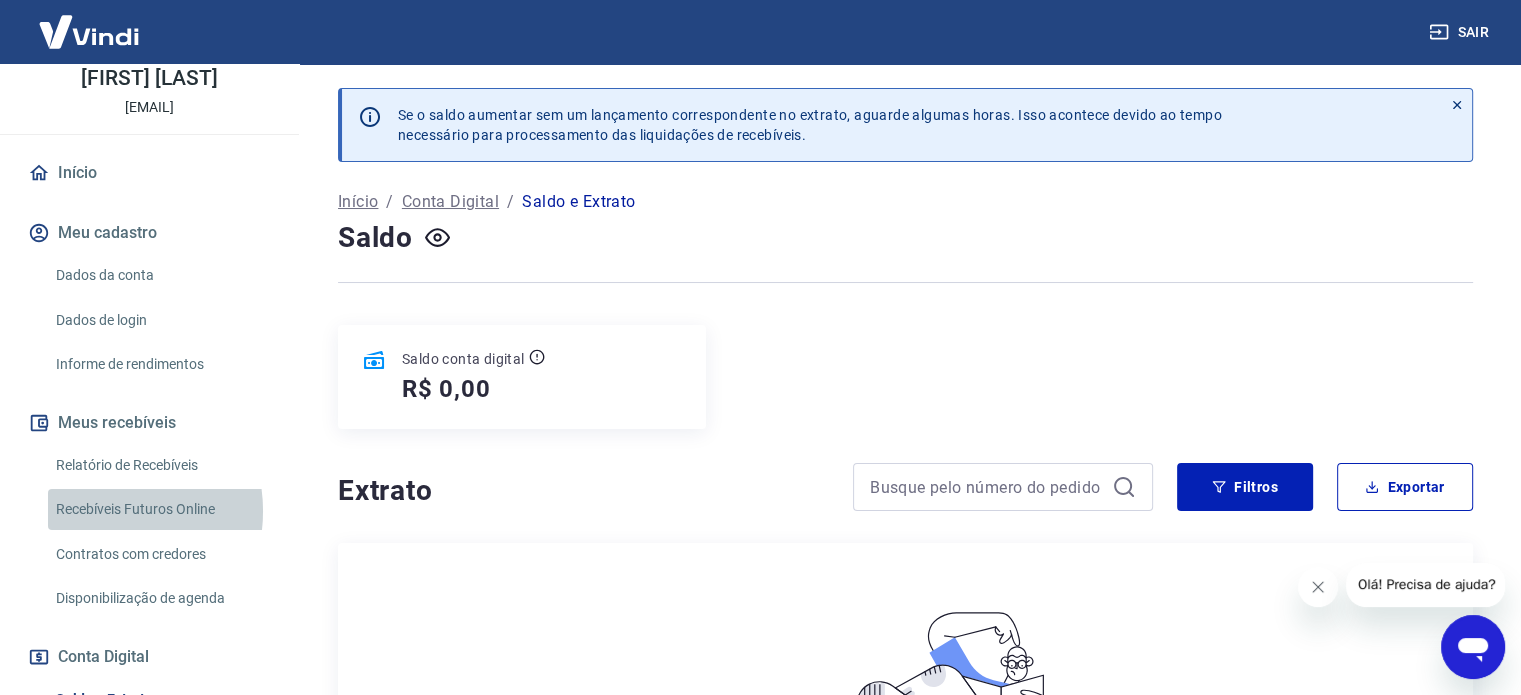 click on "Recebíveis Futuros Online" at bounding box center (161, 509) 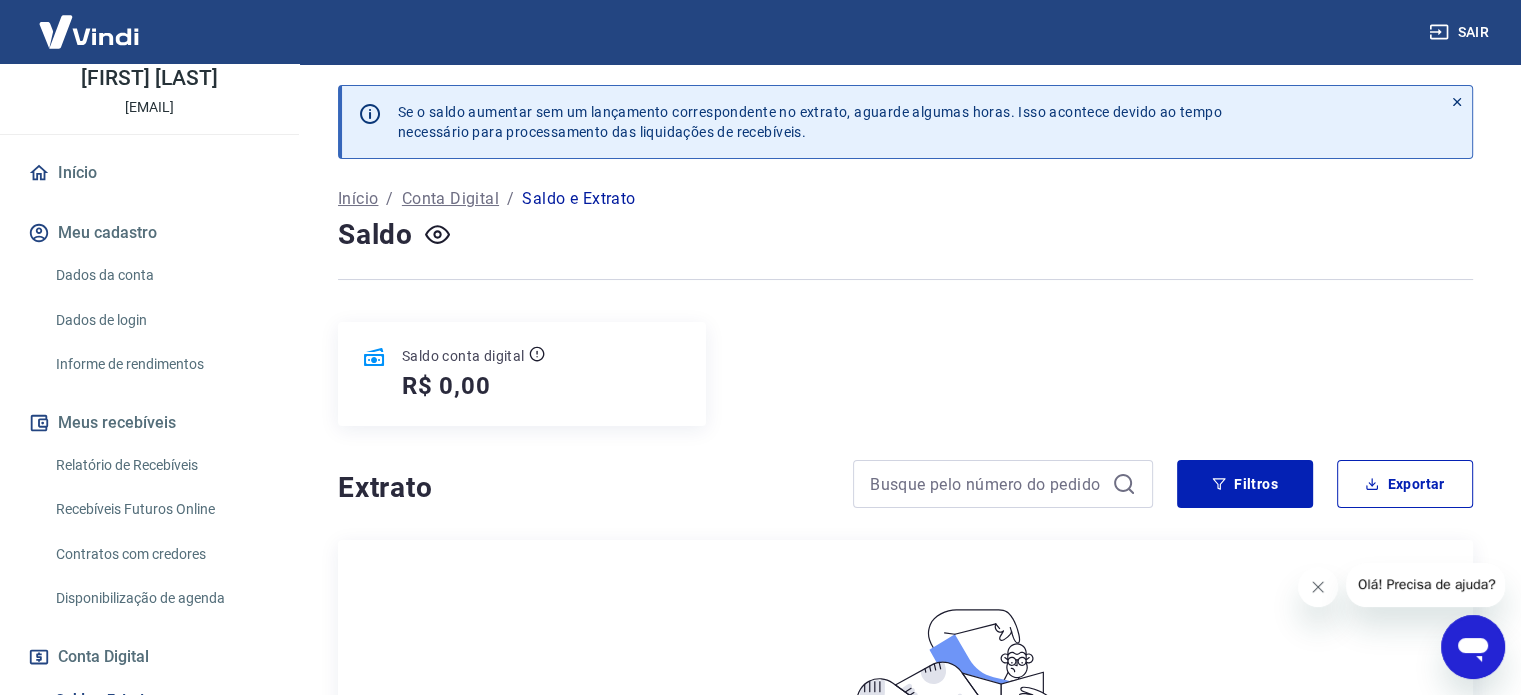 scroll, scrollTop: 0, scrollLeft: 0, axis: both 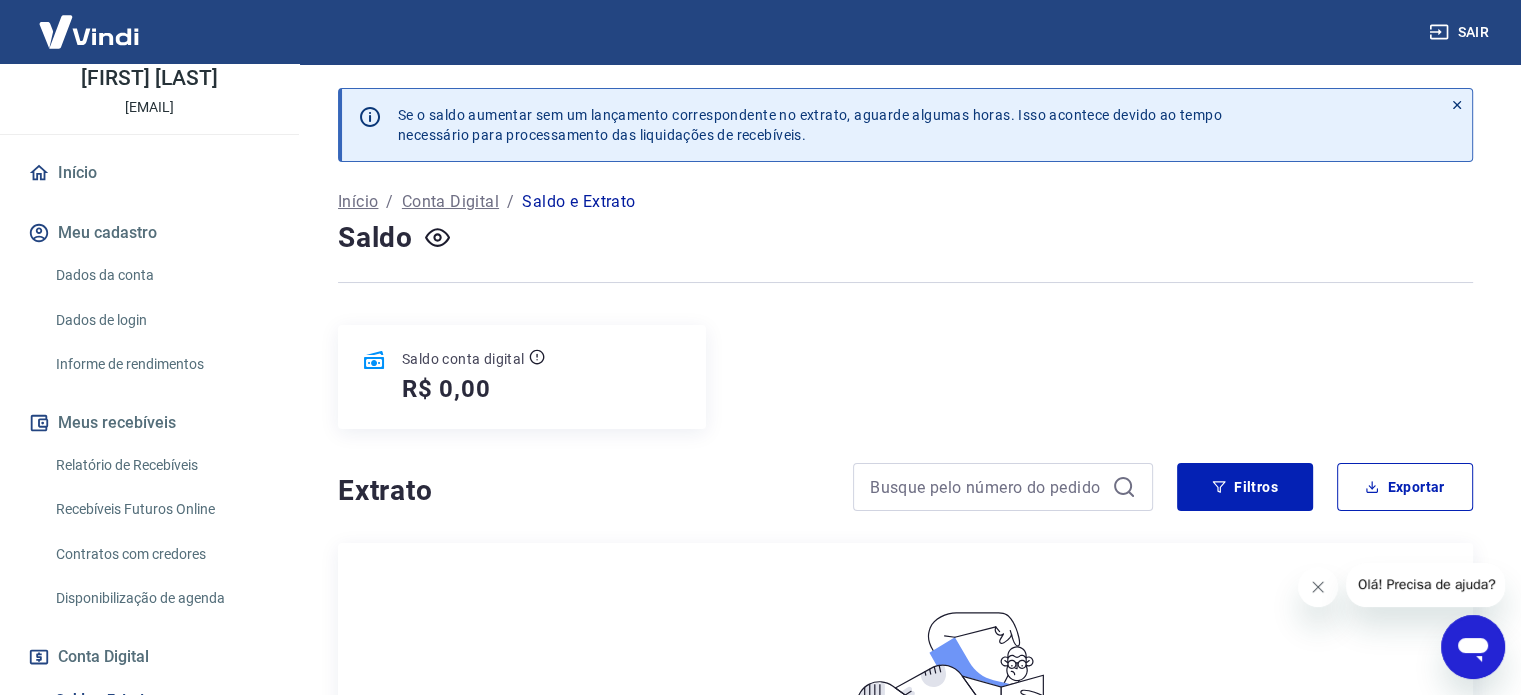 click on "Contratos com credores" at bounding box center (161, 554) 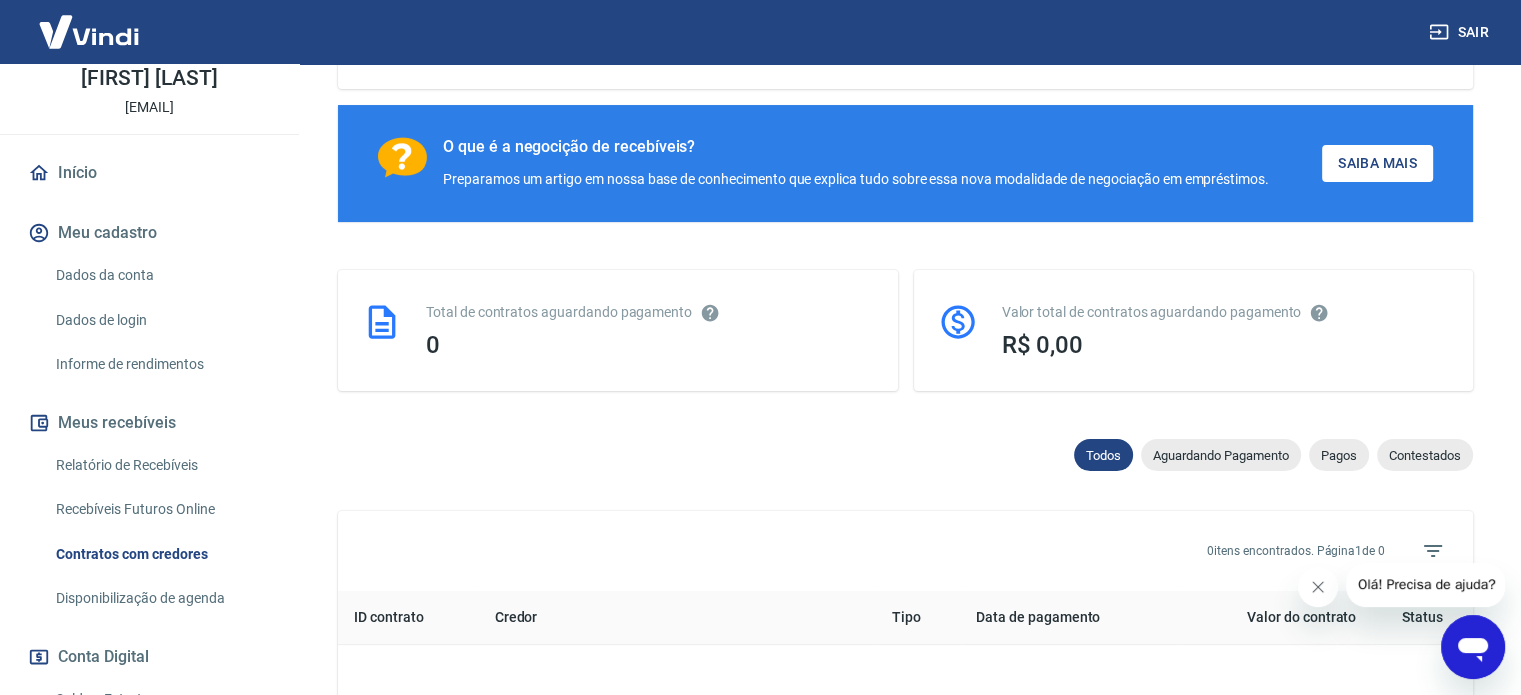 scroll, scrollTop: 300, scrollLeft: 0, axis: vertical 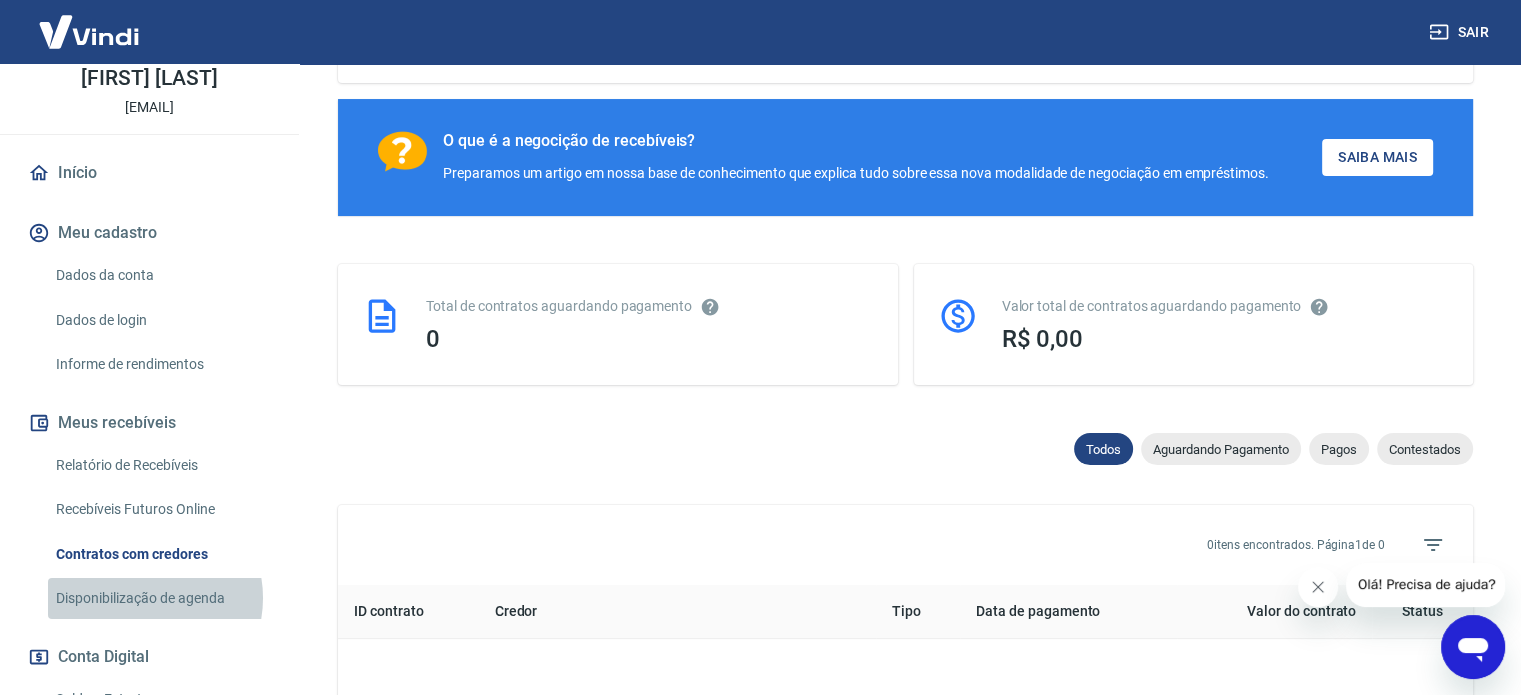 click on "Disponibilização de agenda" at bounding box center (161, 598) 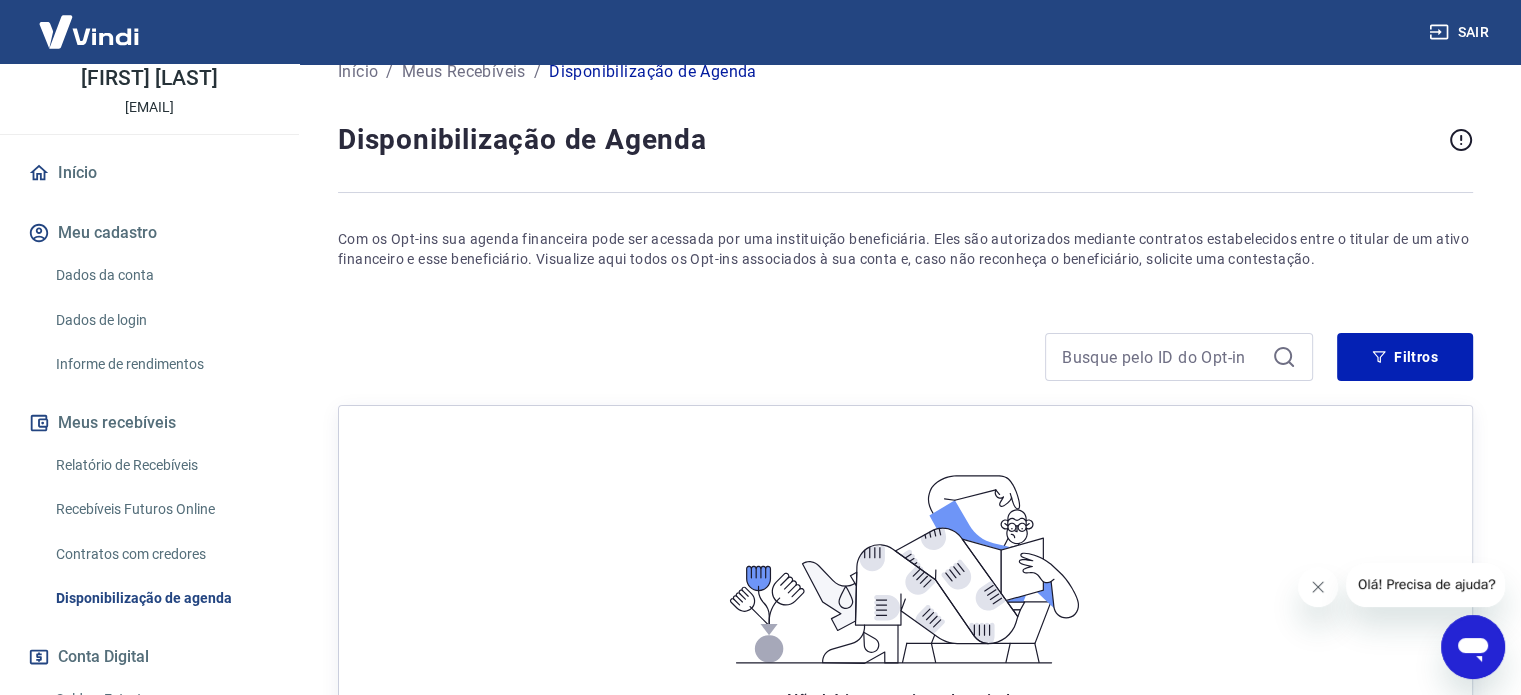 scroll, scrollTop: 0, scrollLeft: 0, axis: both 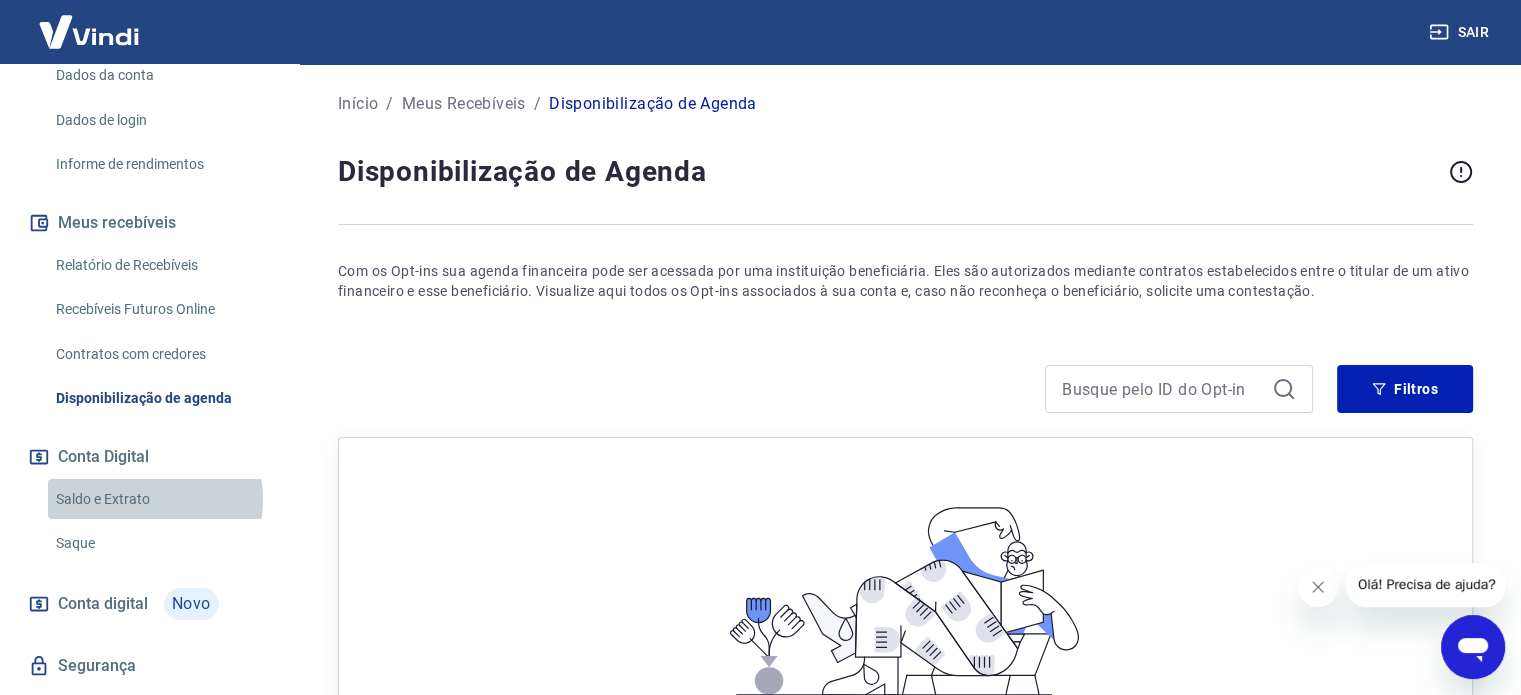 click on "Saldo e Extrato" at bounding box center [161, 499] 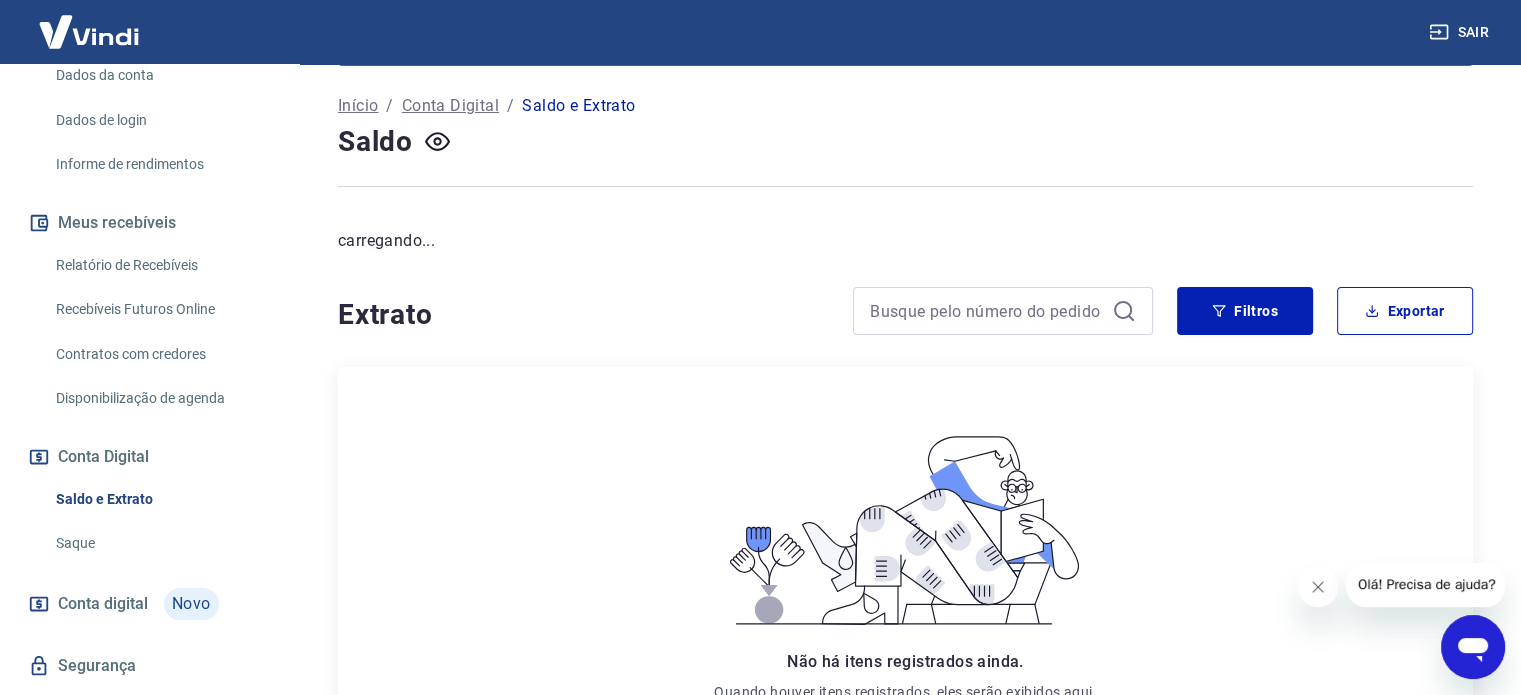 scroll, scrollTop: 0, scrollLeft: 0, axis: both 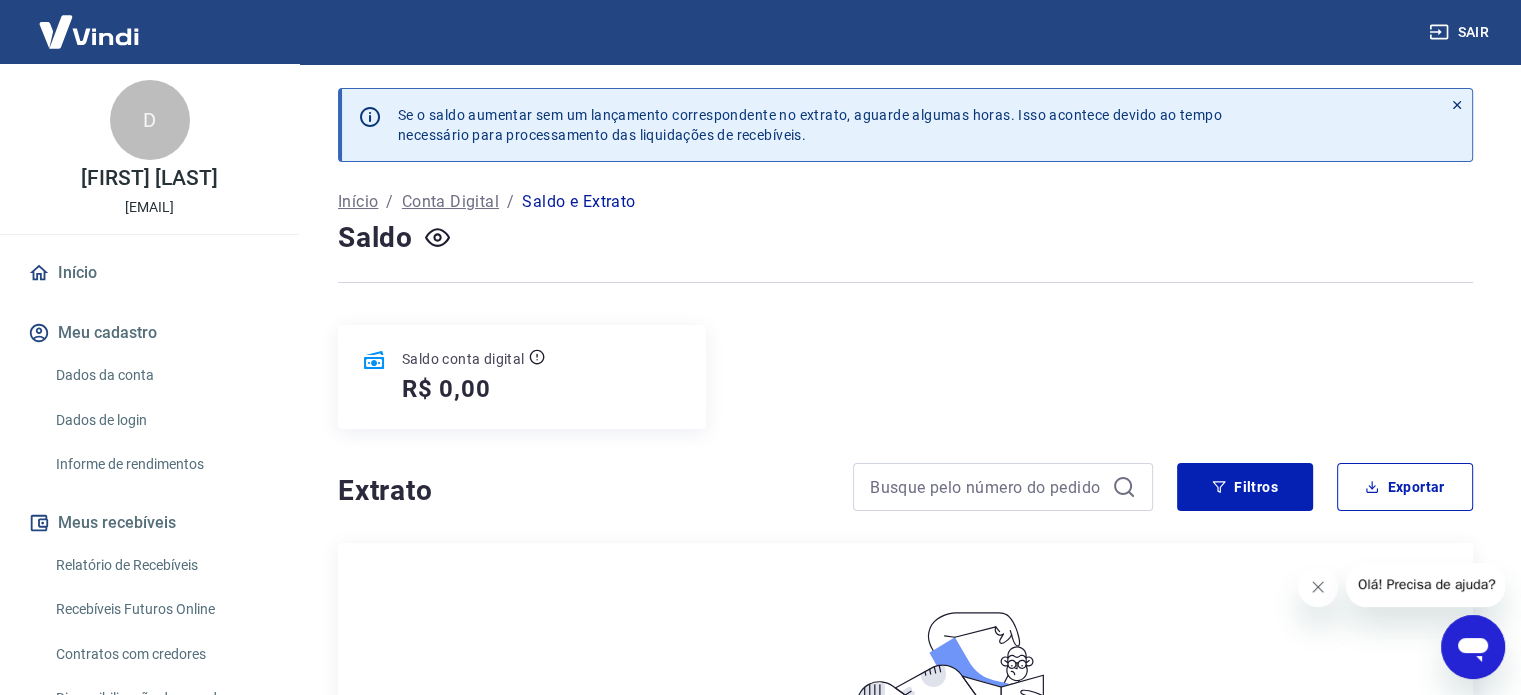 click on "D Danilo Oliveira danilo@irmaosoliveira.com.br" at bounding box center (149, 149) 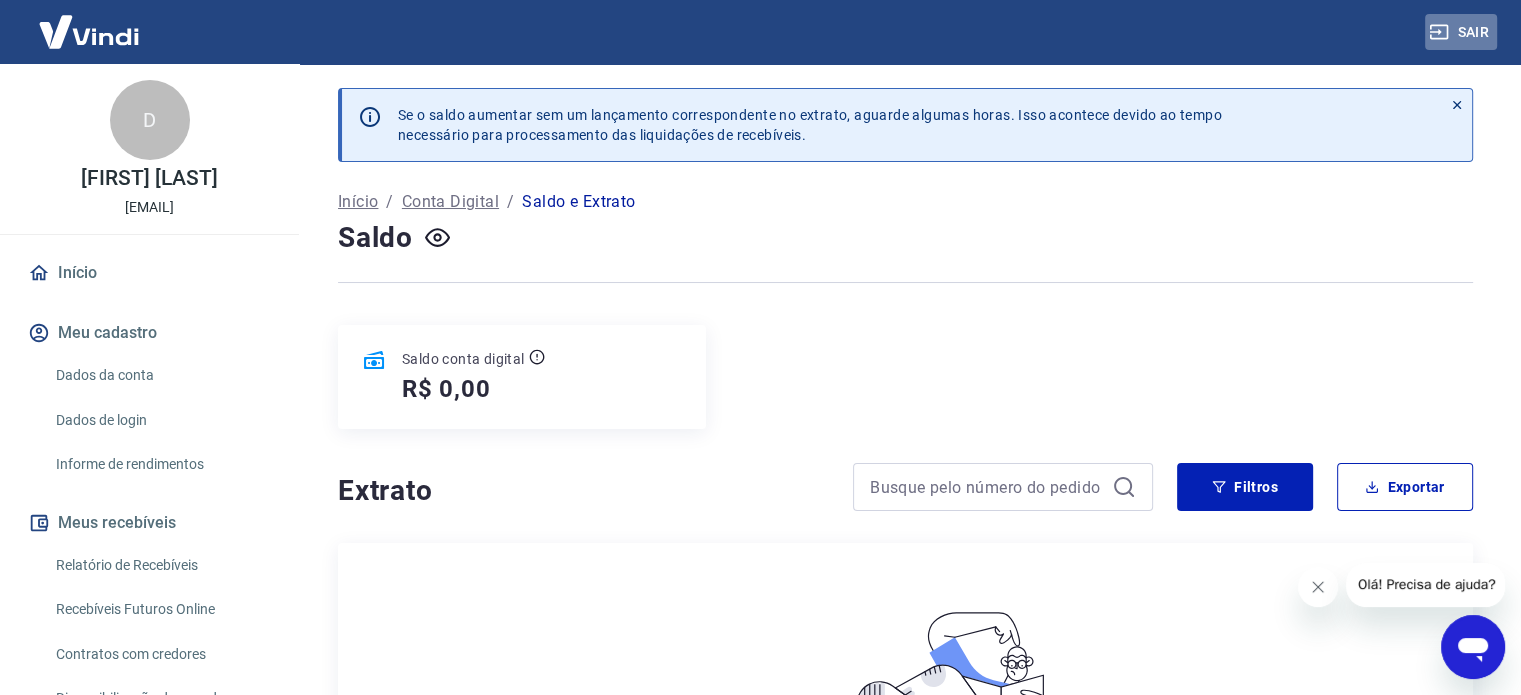 click on "Sair" at bounding box center (1461, 32) 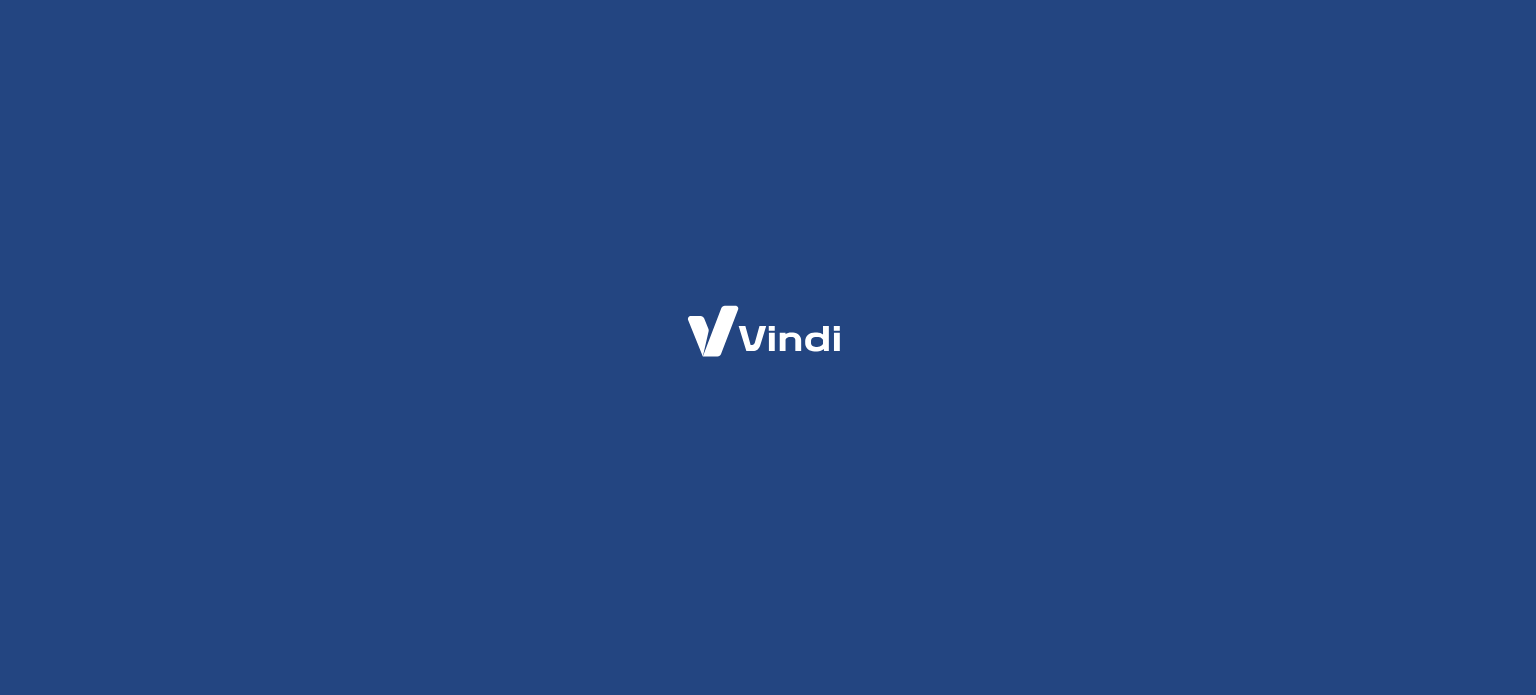 scroll, scrollTop: 0, scrollLeft: 0, axis: both 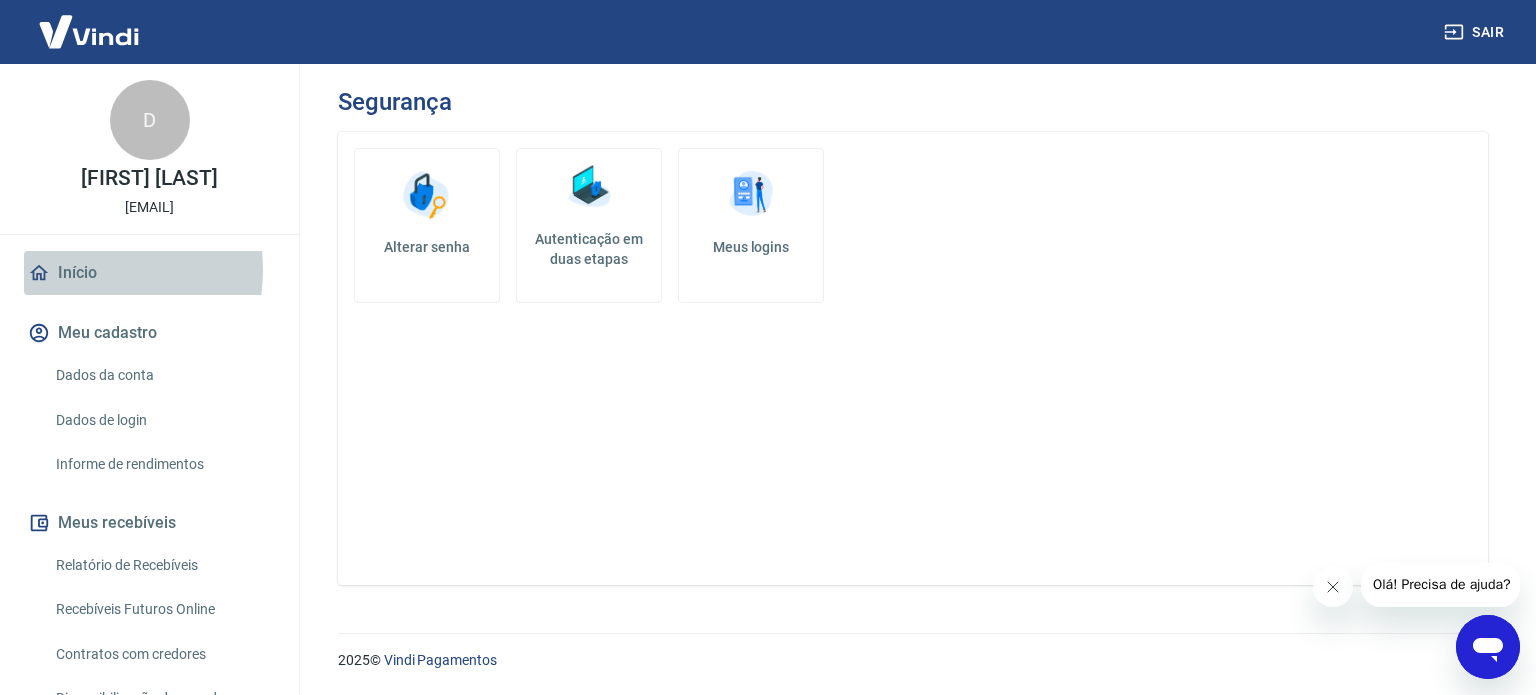 click on "Início" at bounding box center [149, 273] 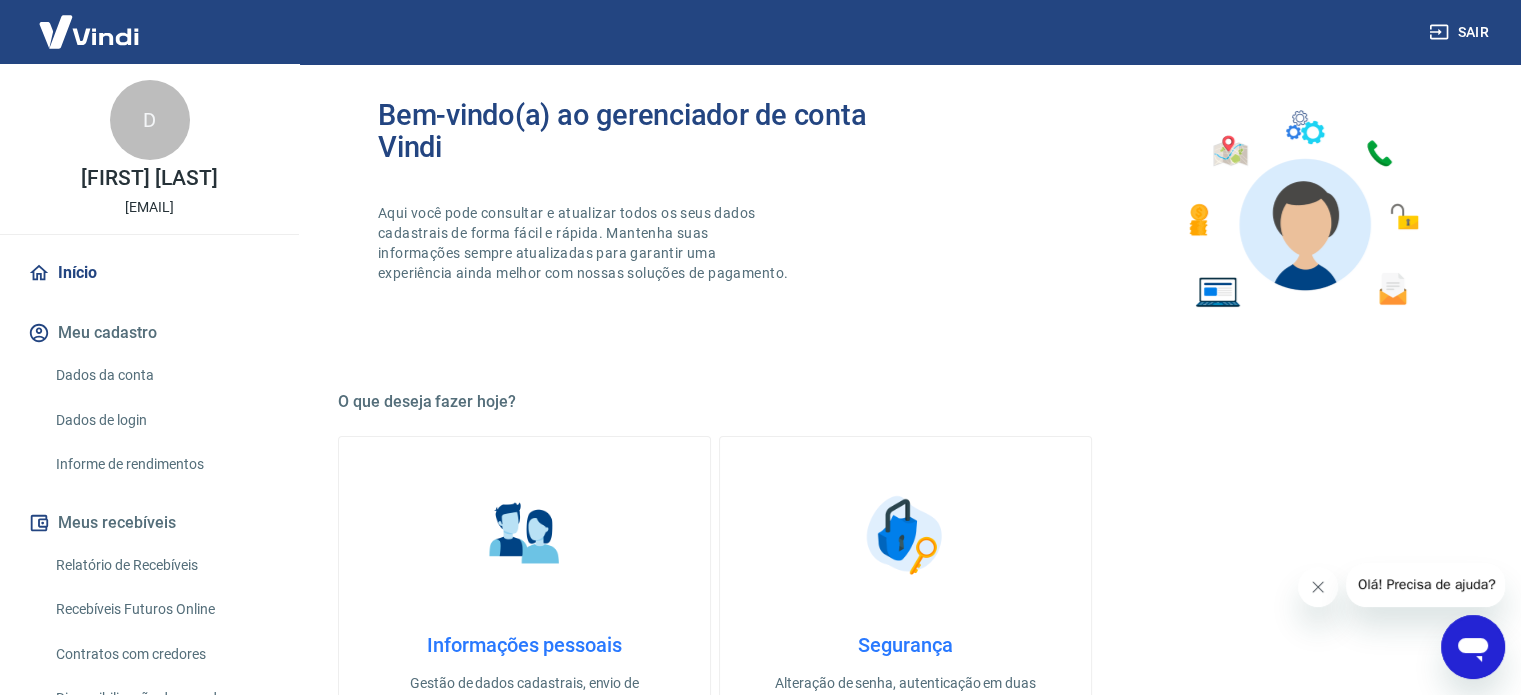 scroll, scrollTop: 0, scrollLeft: 0, axis: both 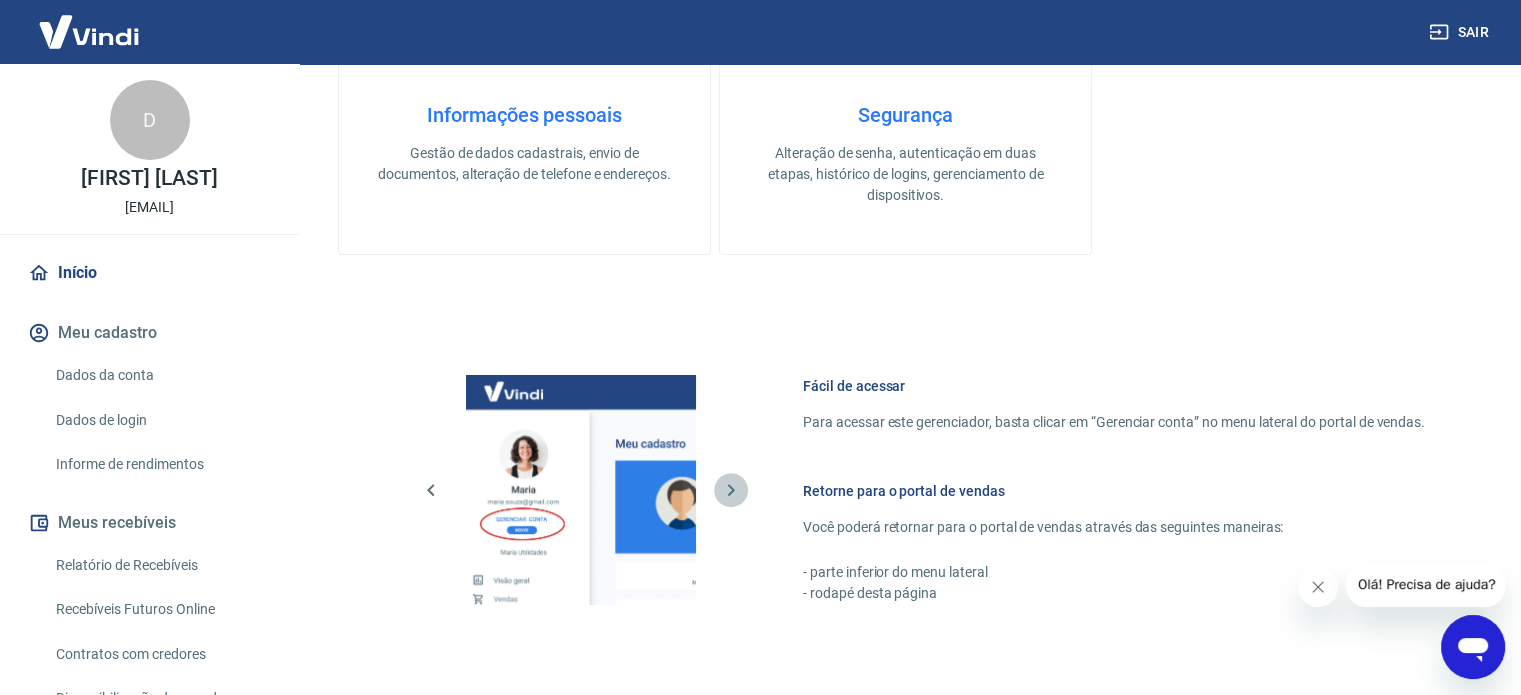 click 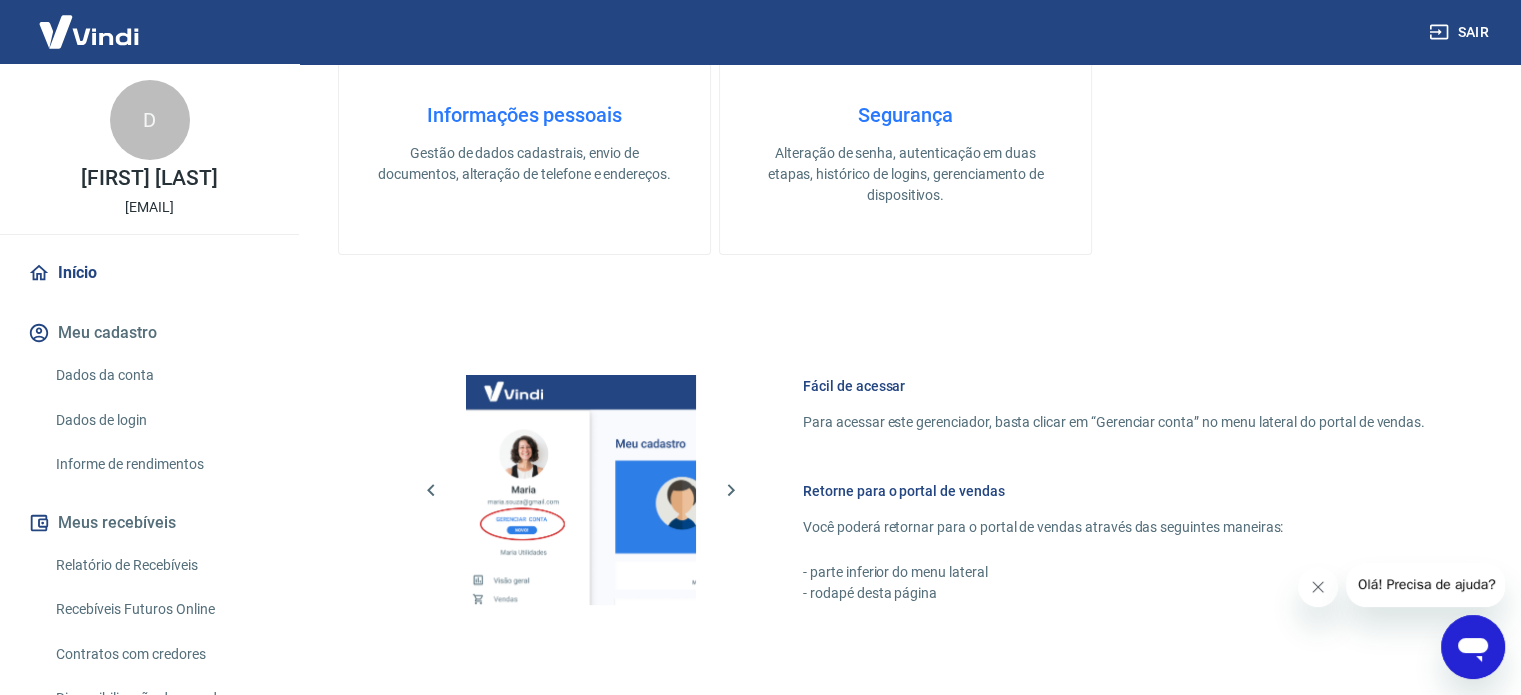 click at bounding box center (581, 490) 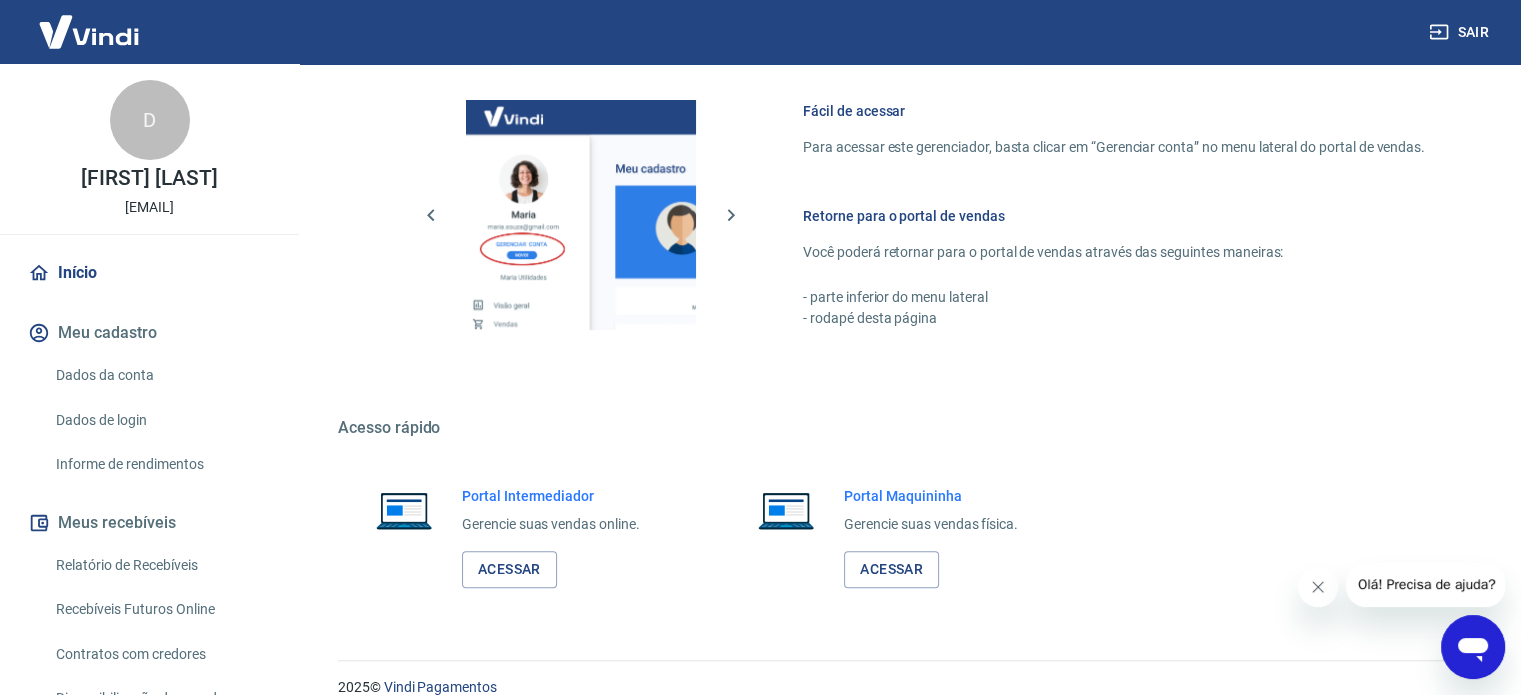 scroll, scrollTop: 883, scrollLeft: 0, axis: vertical 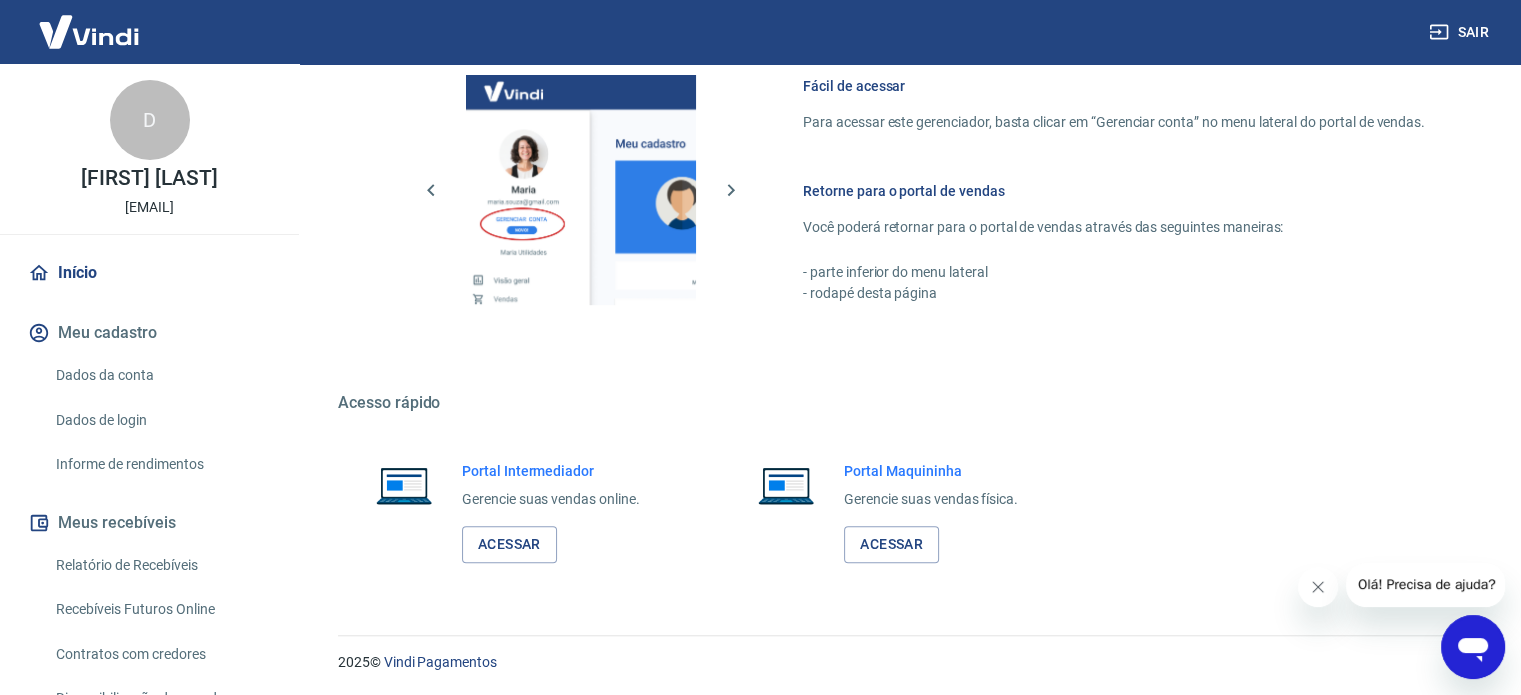 click on "Dados da conta" at bounding box center [161, 375] 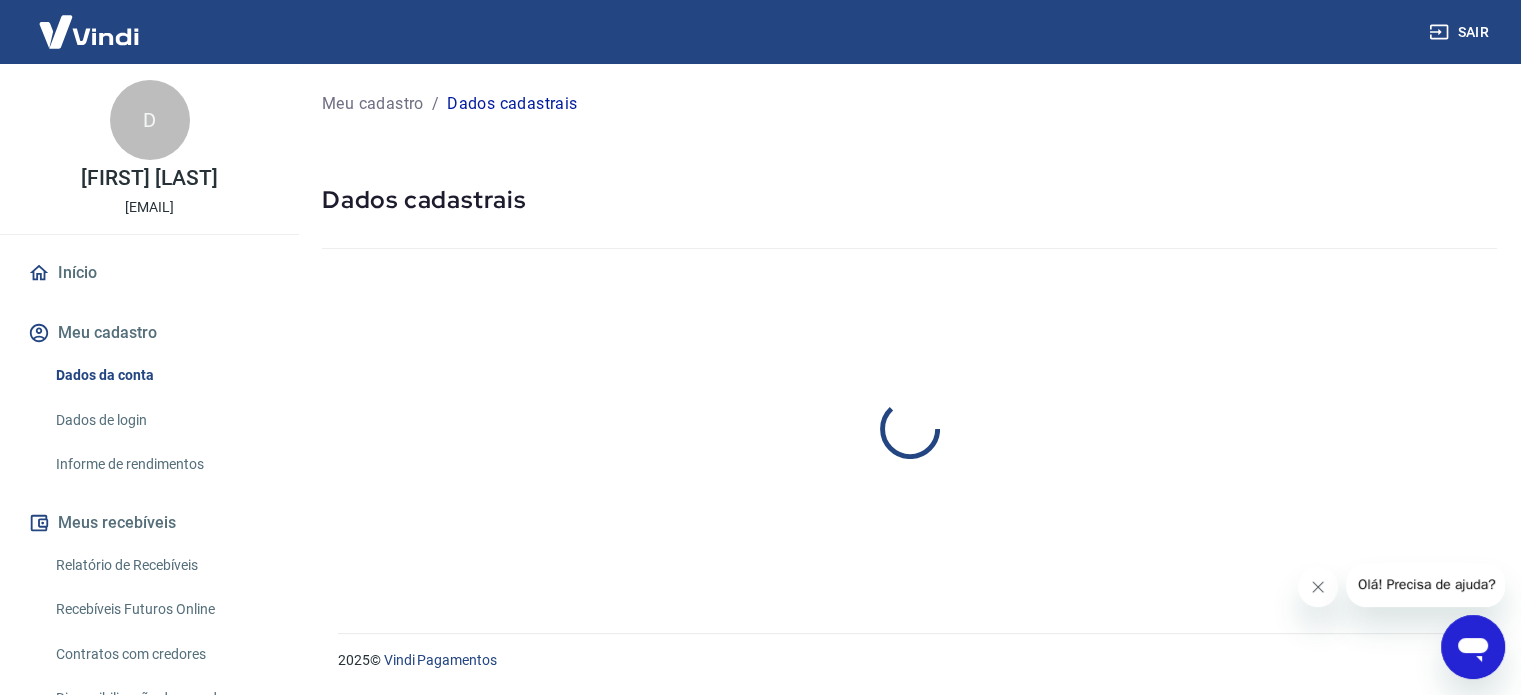 scroll, scrollTop: 0, scrollLeft: 0, axis: both 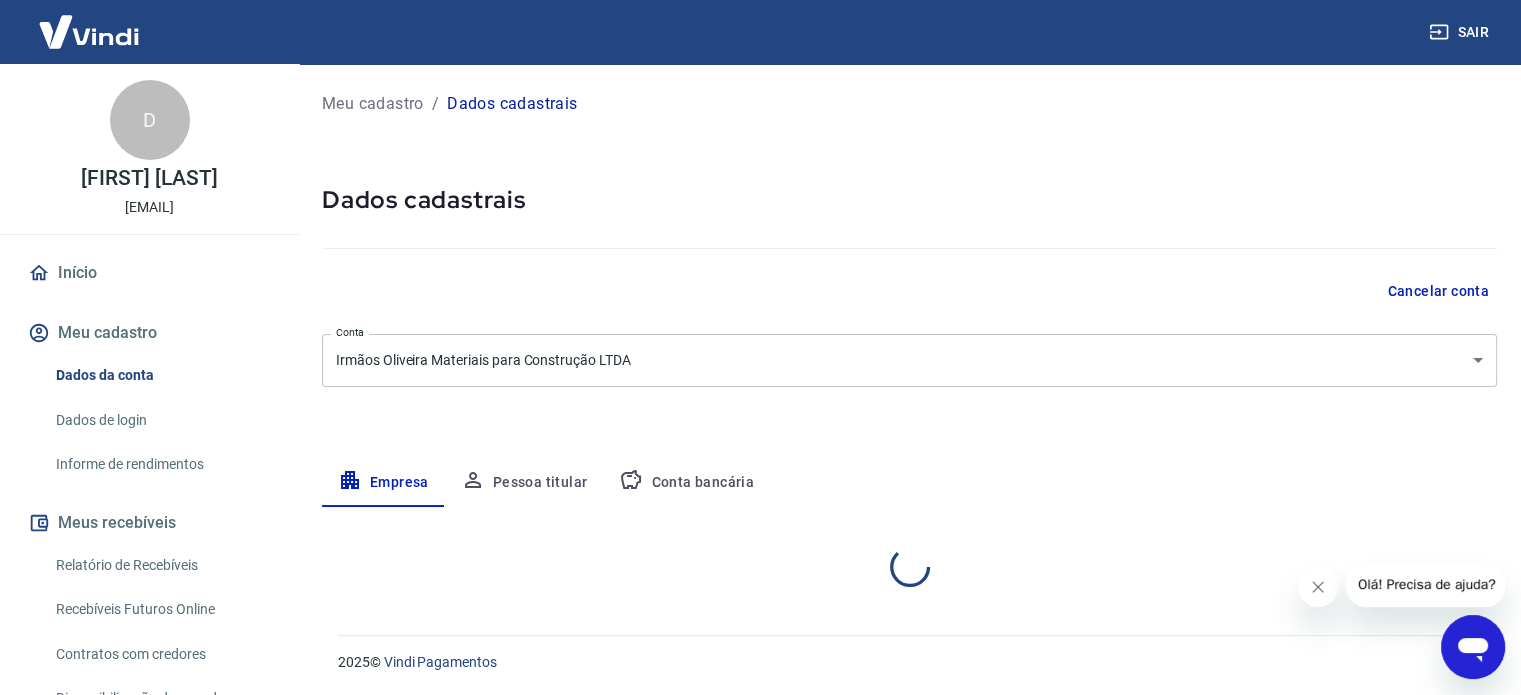 select on "SP" 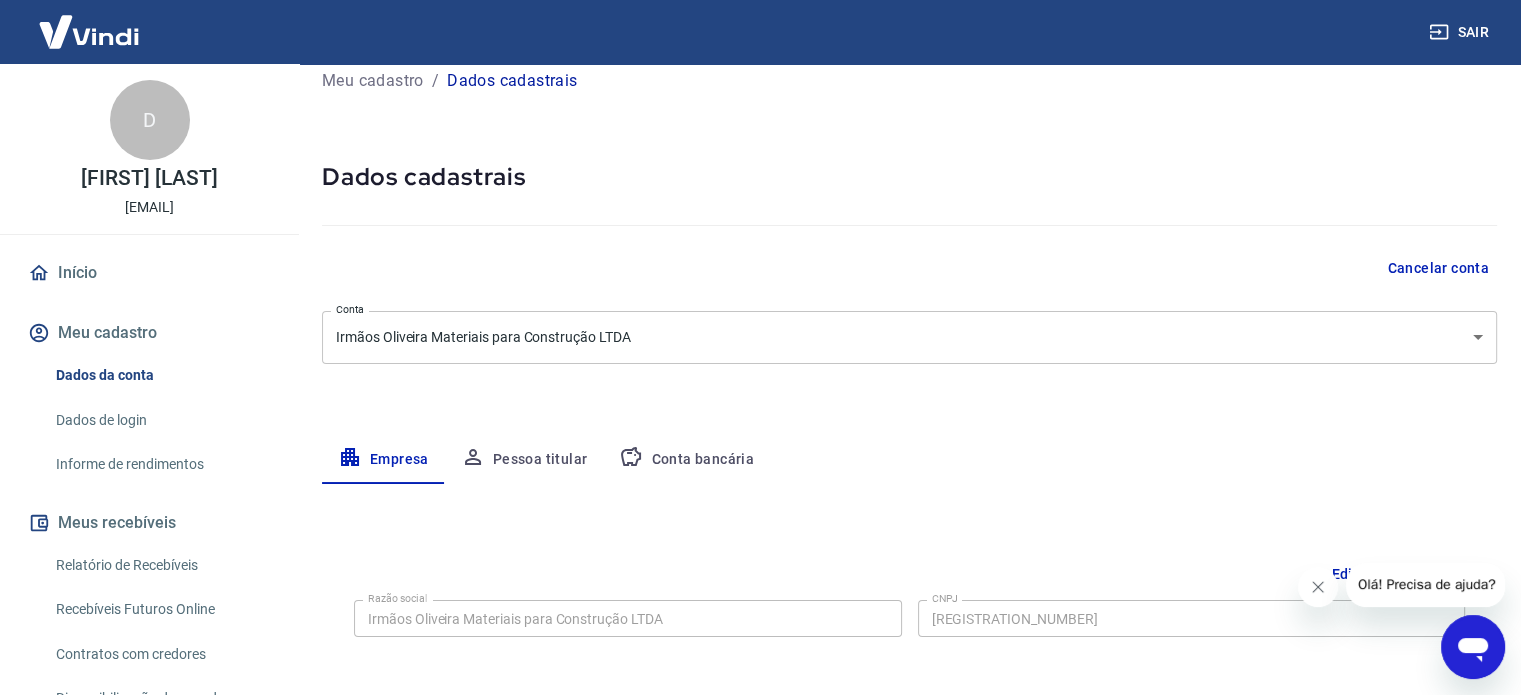 scroll, scrollTop: 0, scrollLeft: 0, axis: both 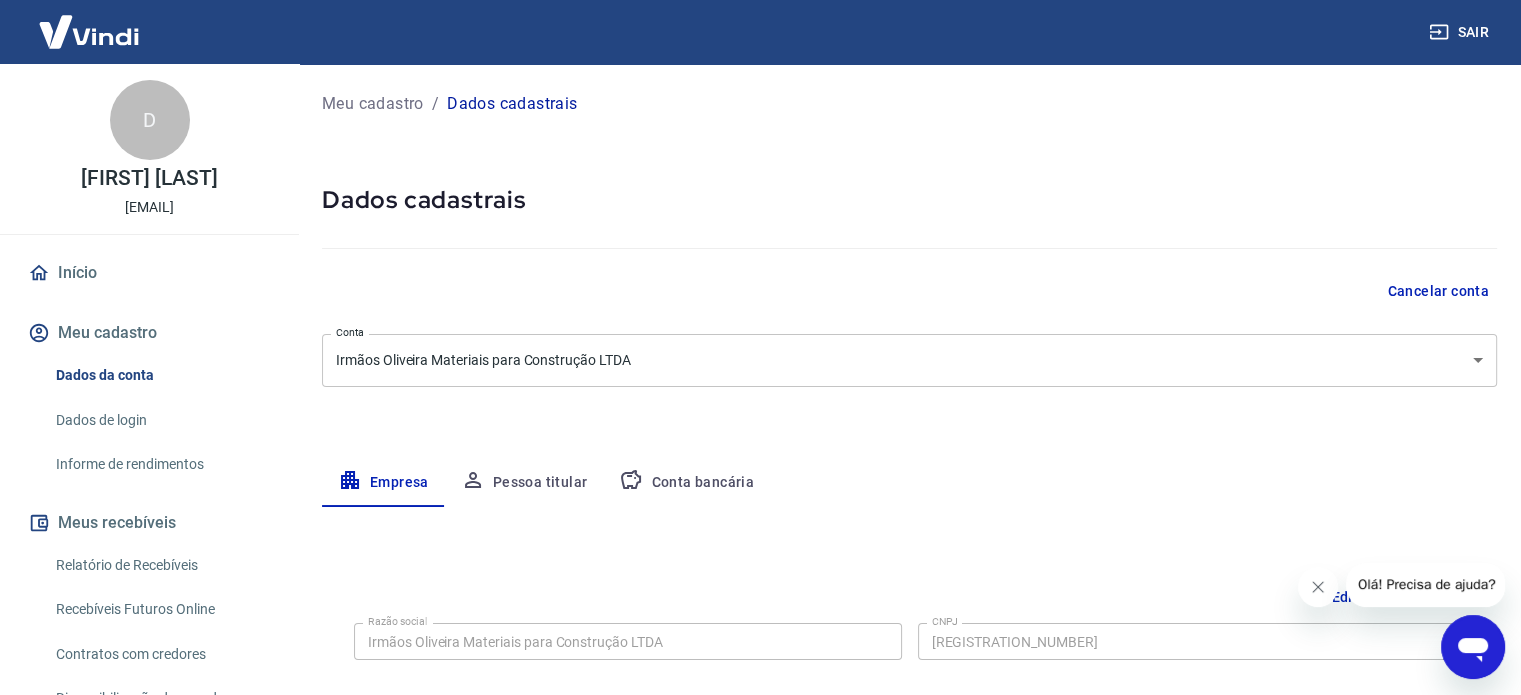 click at bounding box center (89, 31) 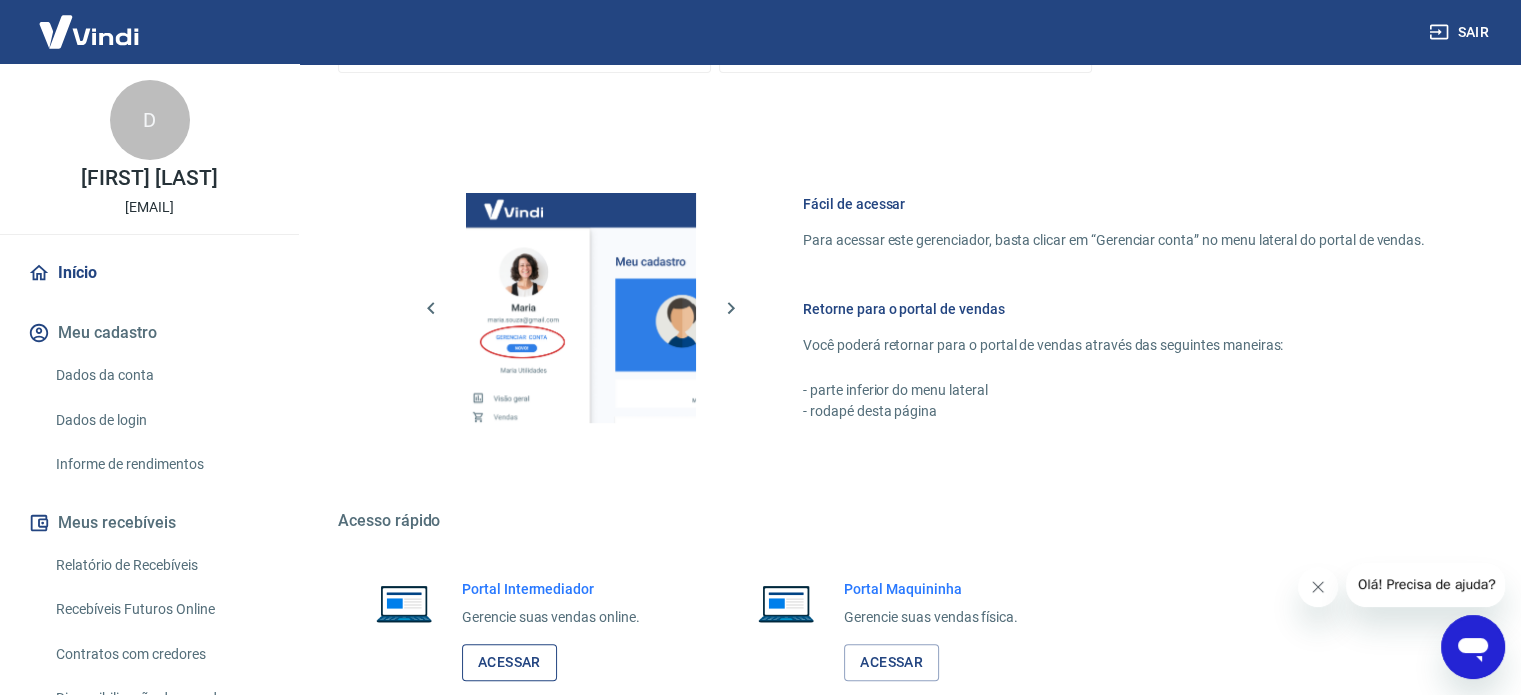 scroll, scrollTop: 883, scrollLeft: 0, axis: vertical 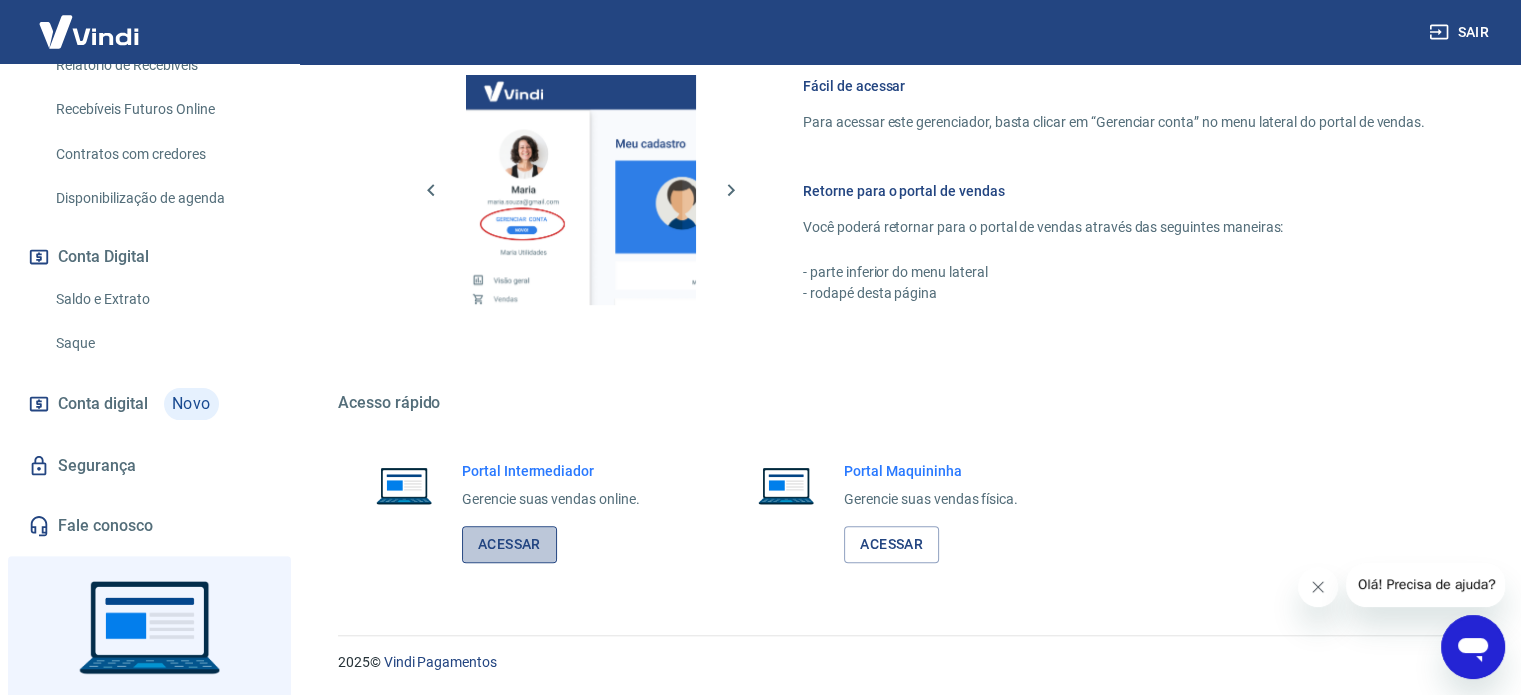 click on "Acessar" at bounding box center (509, 544) 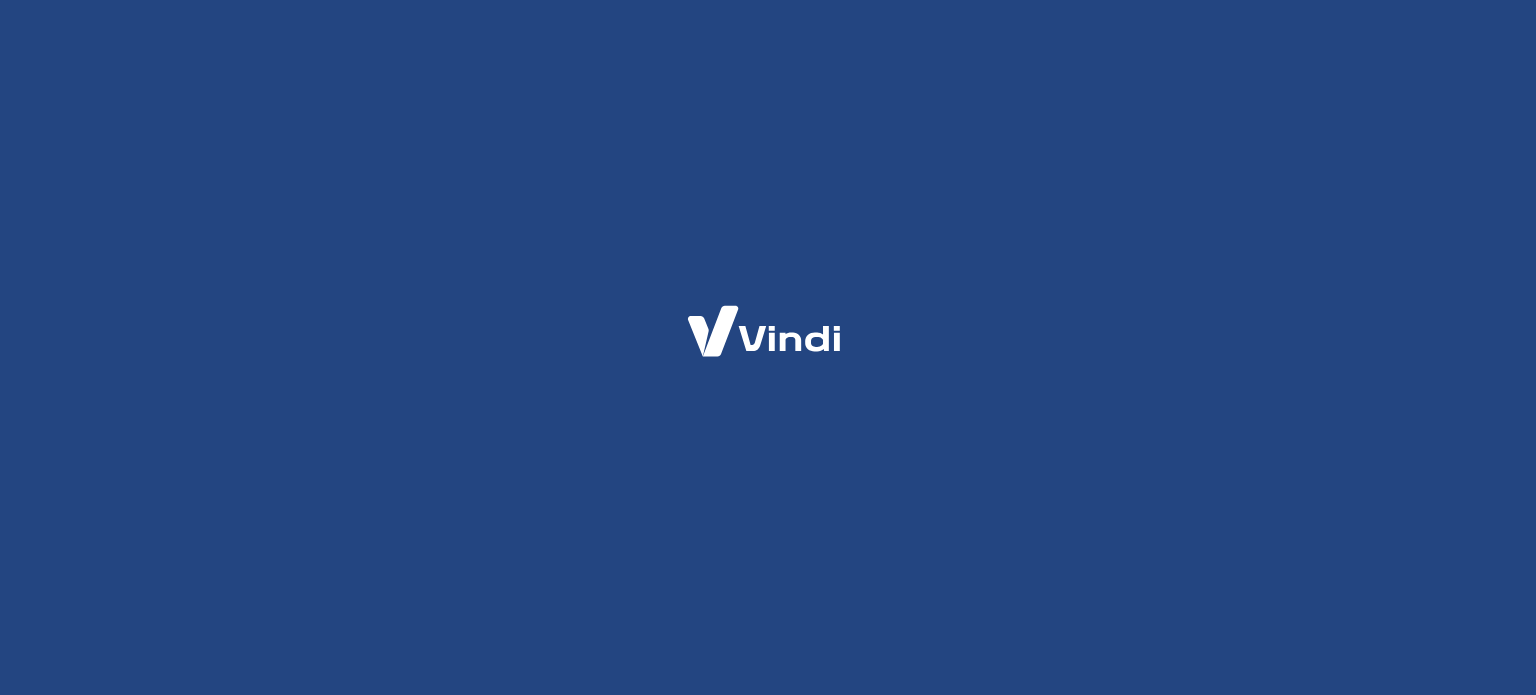 scroll, scrollTop: 0, scrollLeft: 0, axis: both 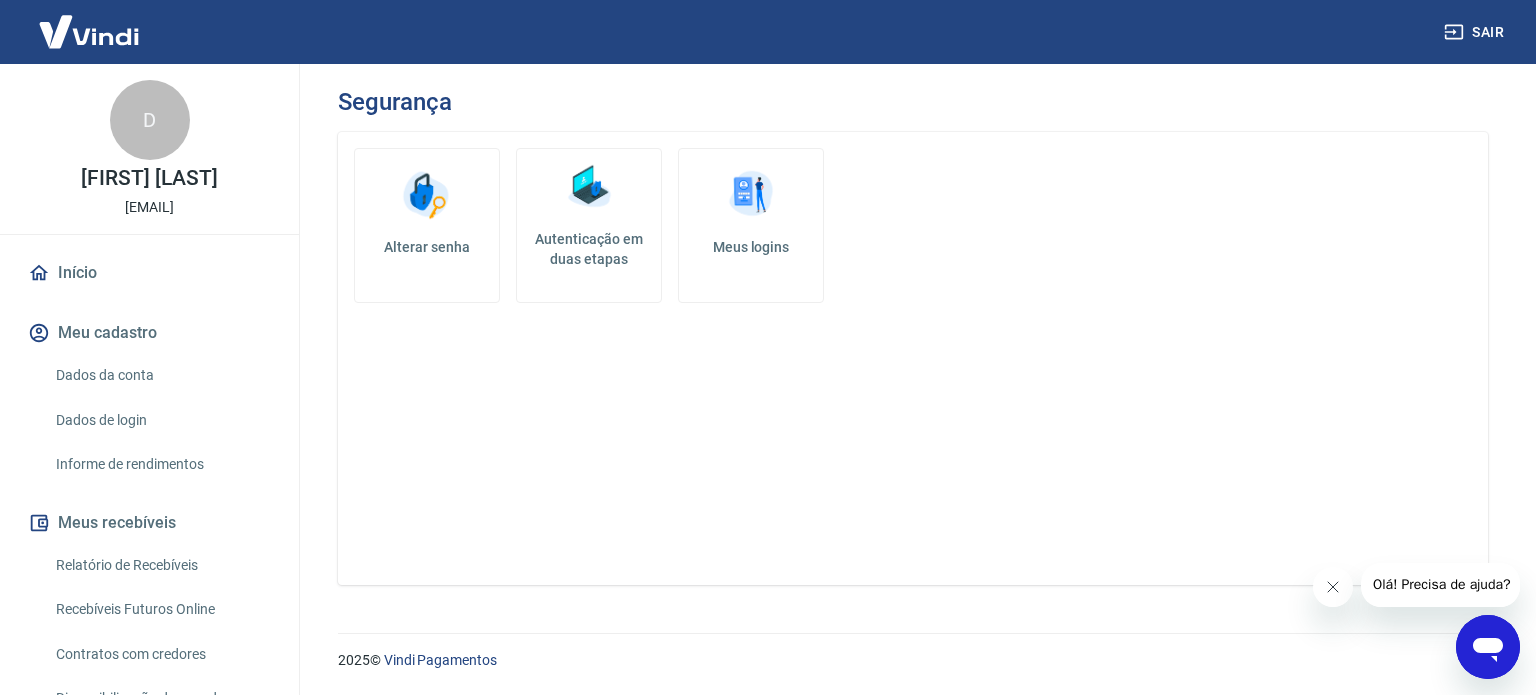 click on "Meus logins" at bounding box center [751, 225] 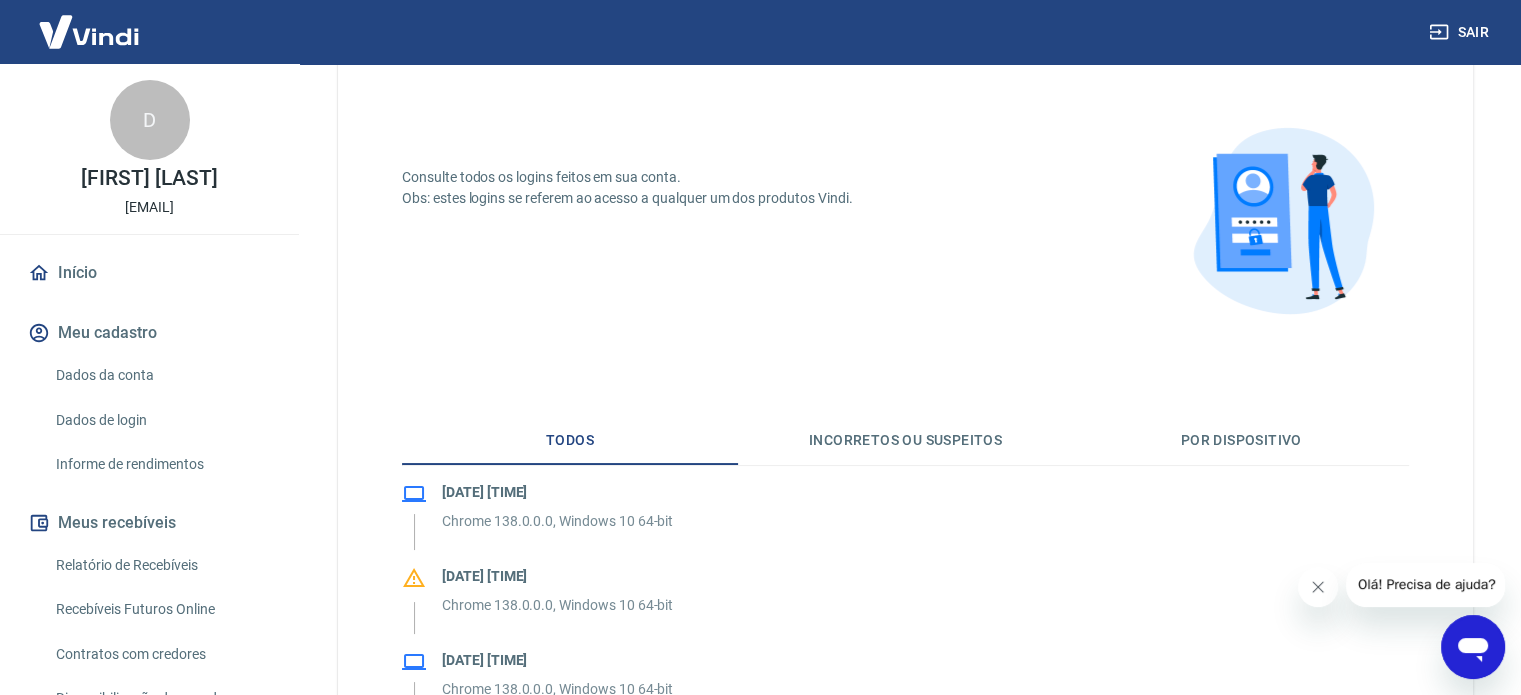scroll, scrollTop: 100, scrollLeft: 0, axis: vertical 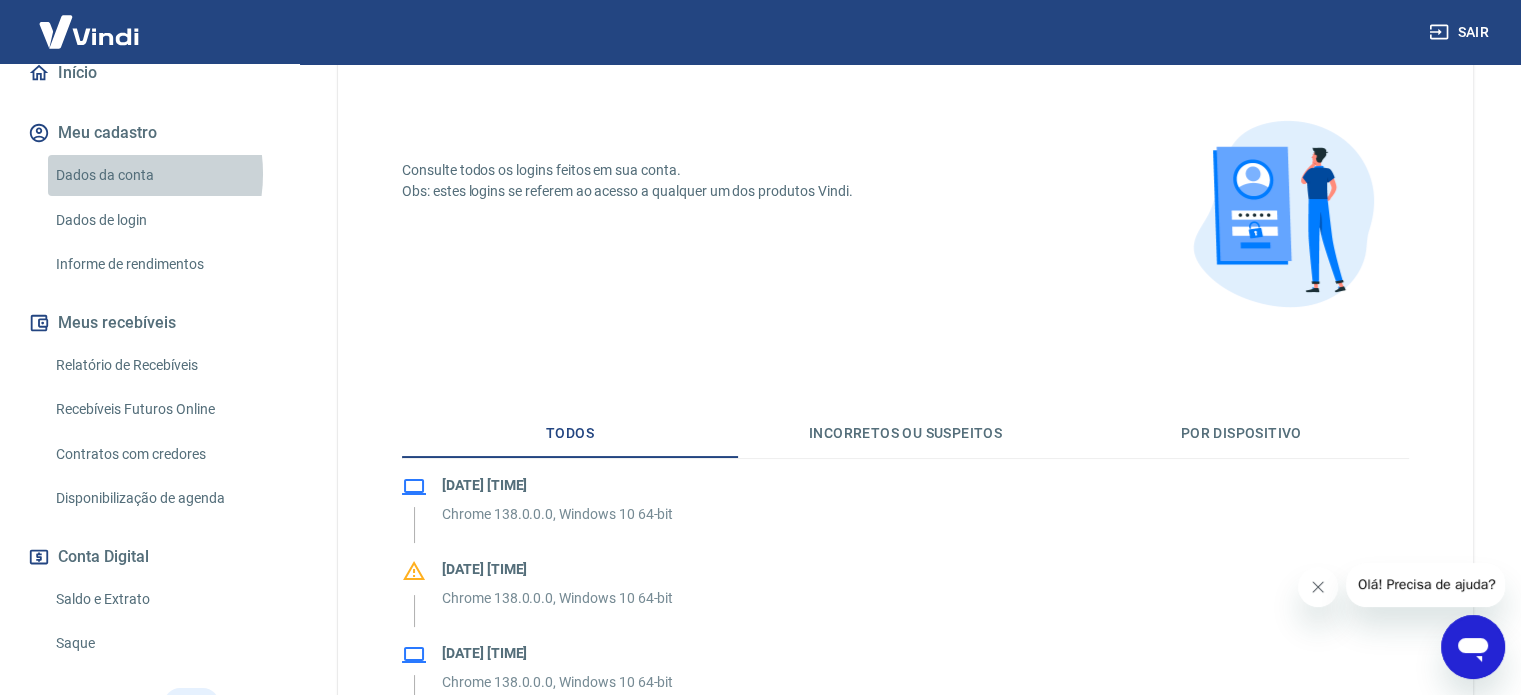 click on "Dados da conta" at bounding box center (161, 175) 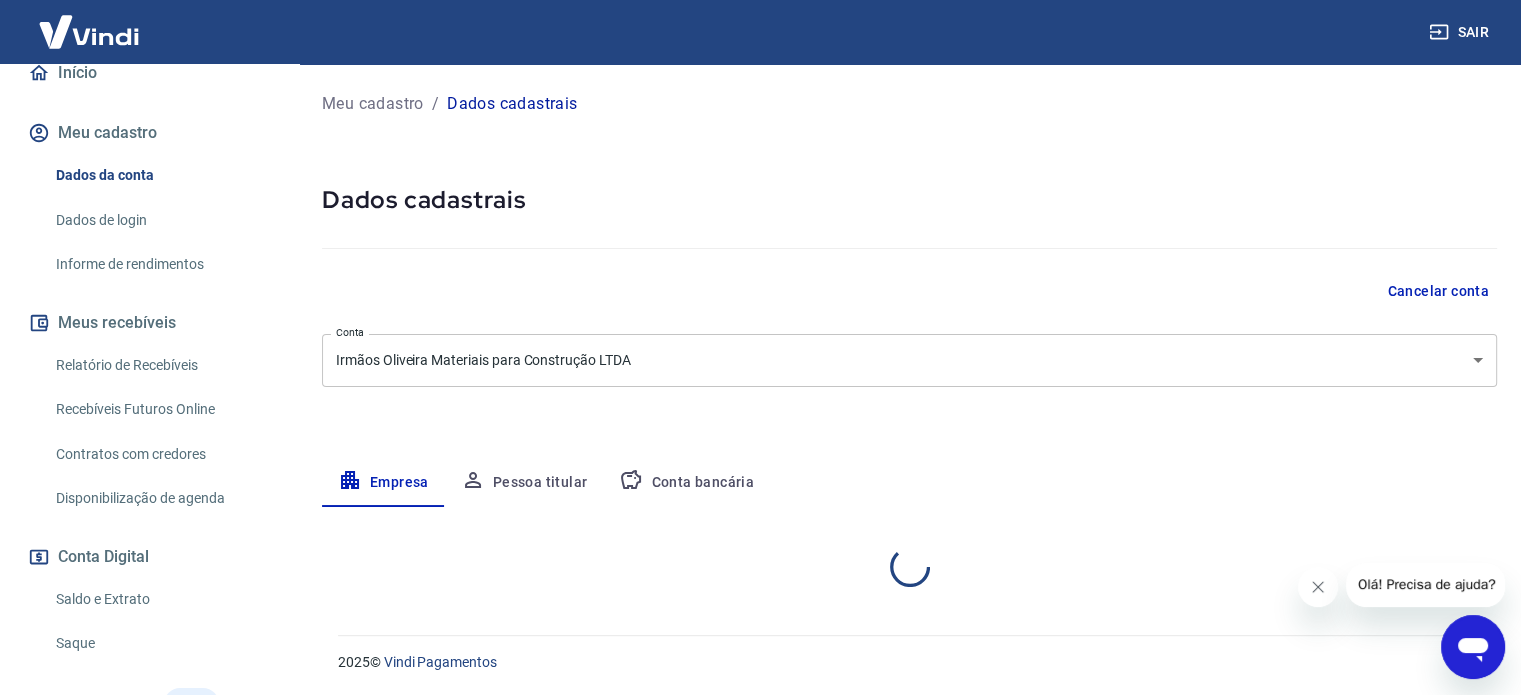 select on "SP" 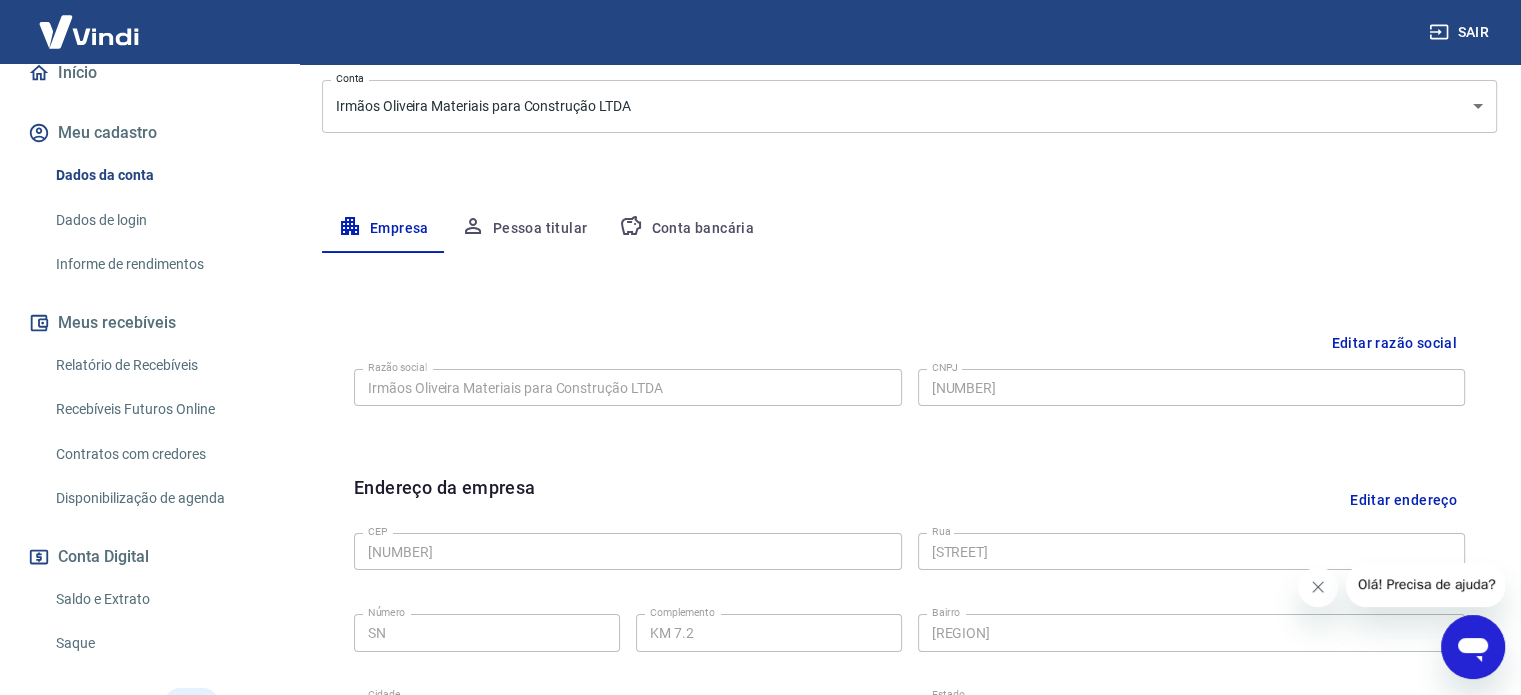 scroll, scrollTop: 246, scrollLeft: 0, axis: vertical 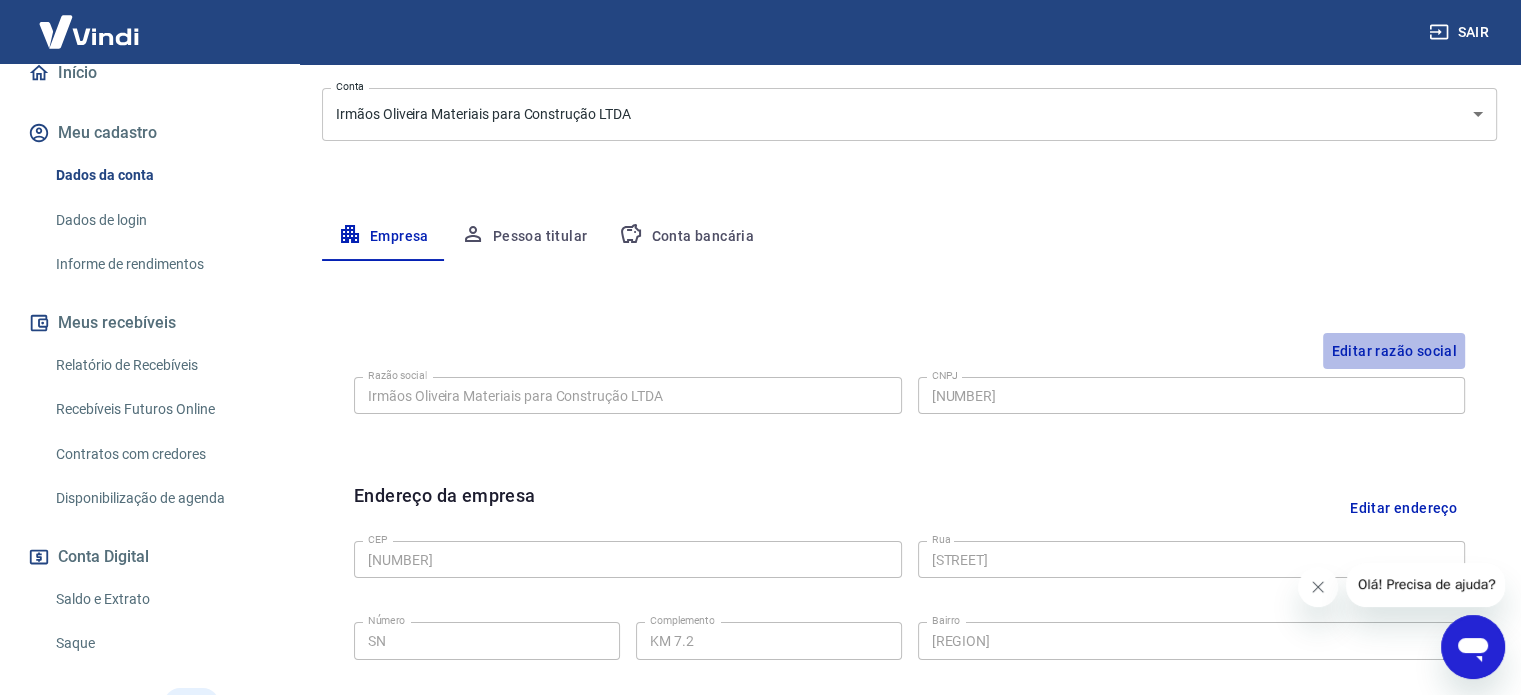 click on "Editar razão social" at bounding box center (1394, 351) 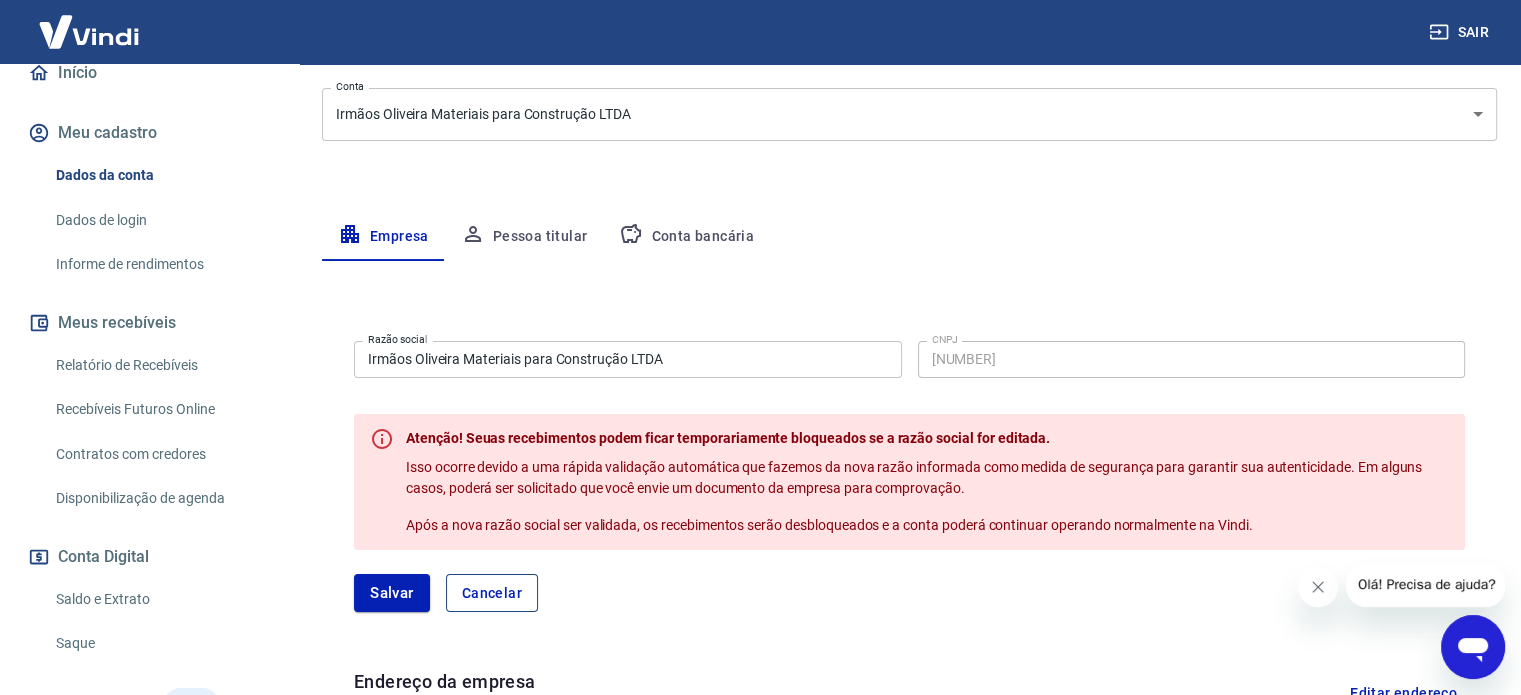 click on "Cancelar" at bounding box center (492, 593) 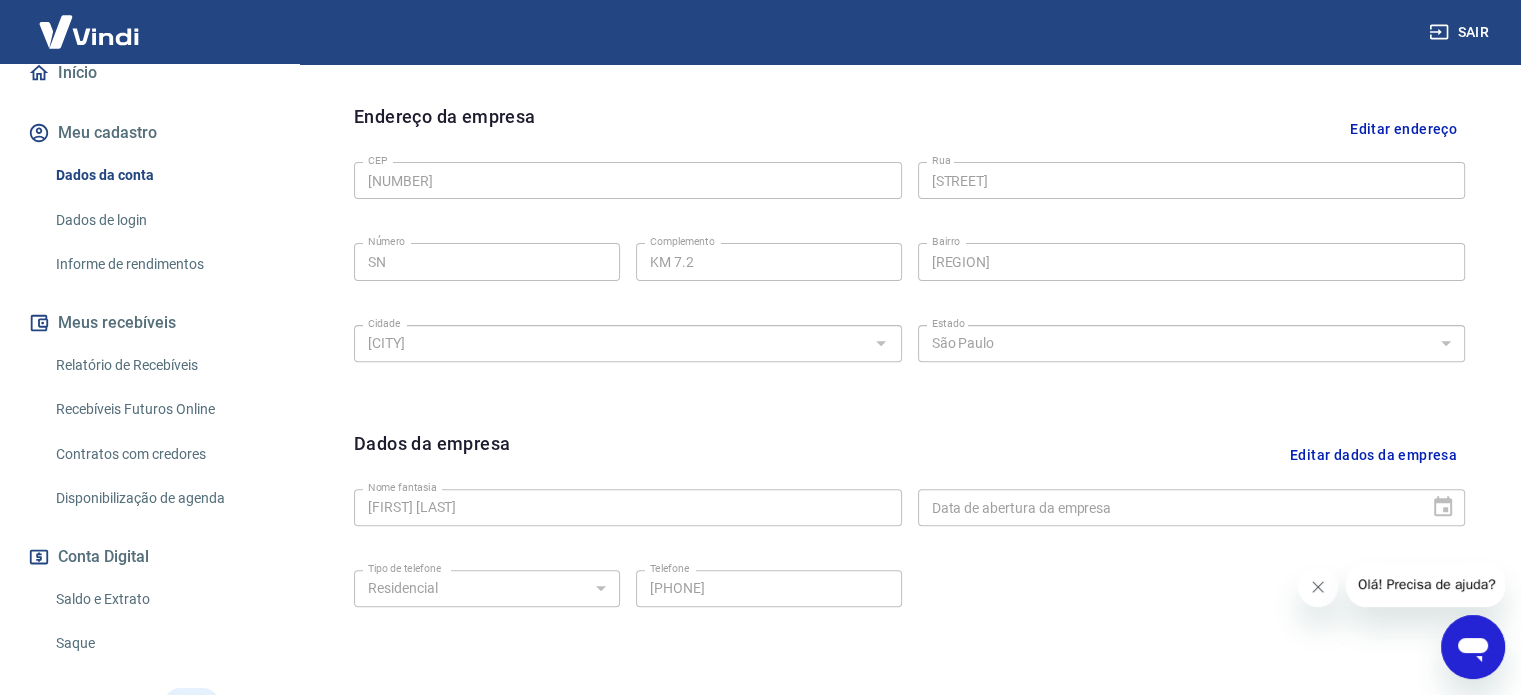 scroll, scrollTop: 646, scrollLeft: 0, axis: vertical 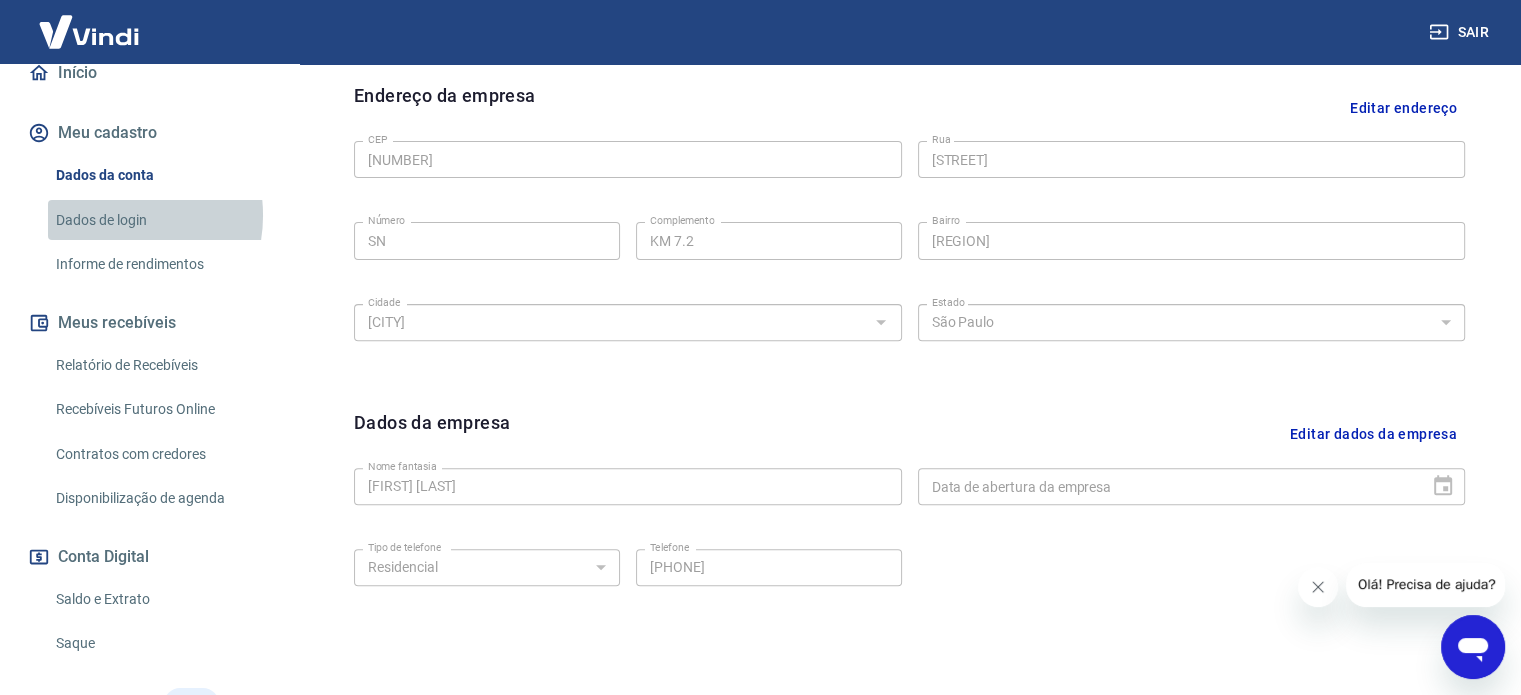 click on "Dados de login" at bounding box center [161, 220] 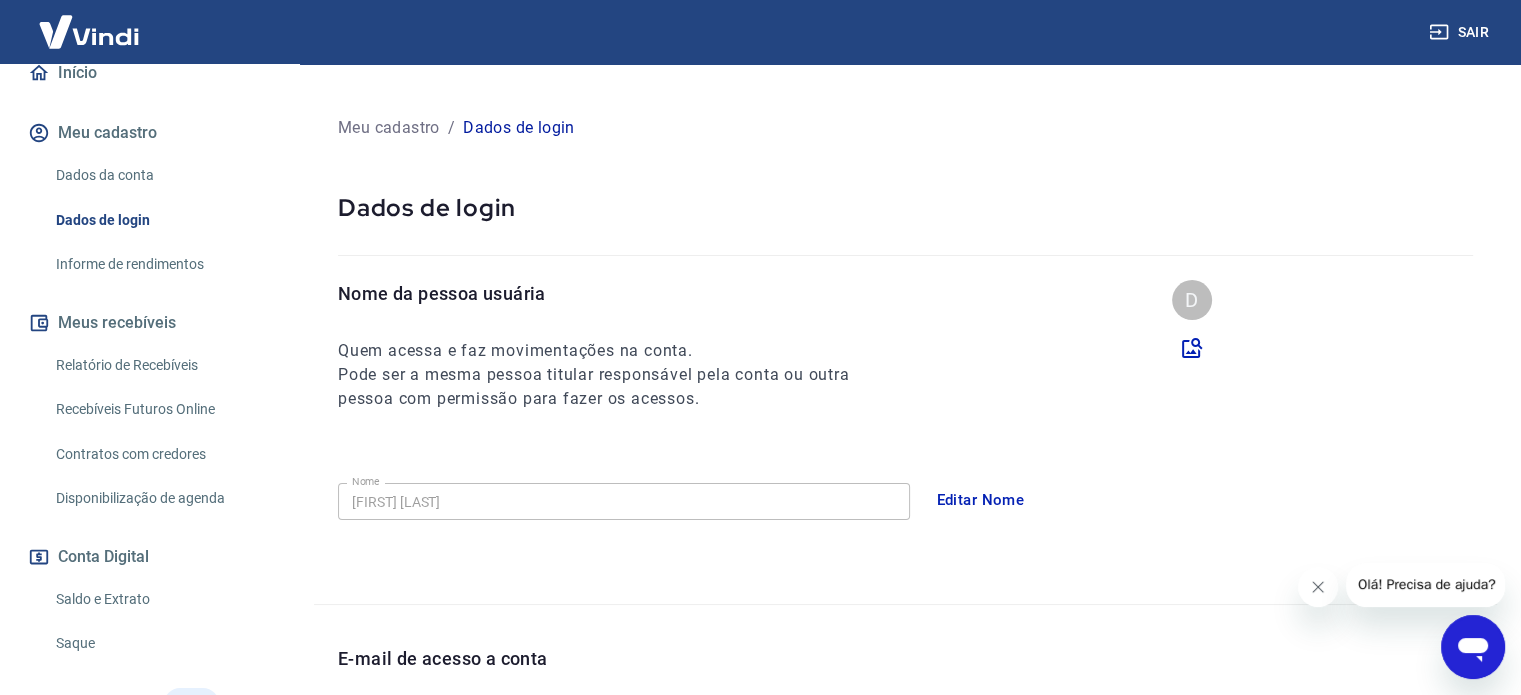 scroll, scrollTop: 0, scrollLeft: 0, axis: both 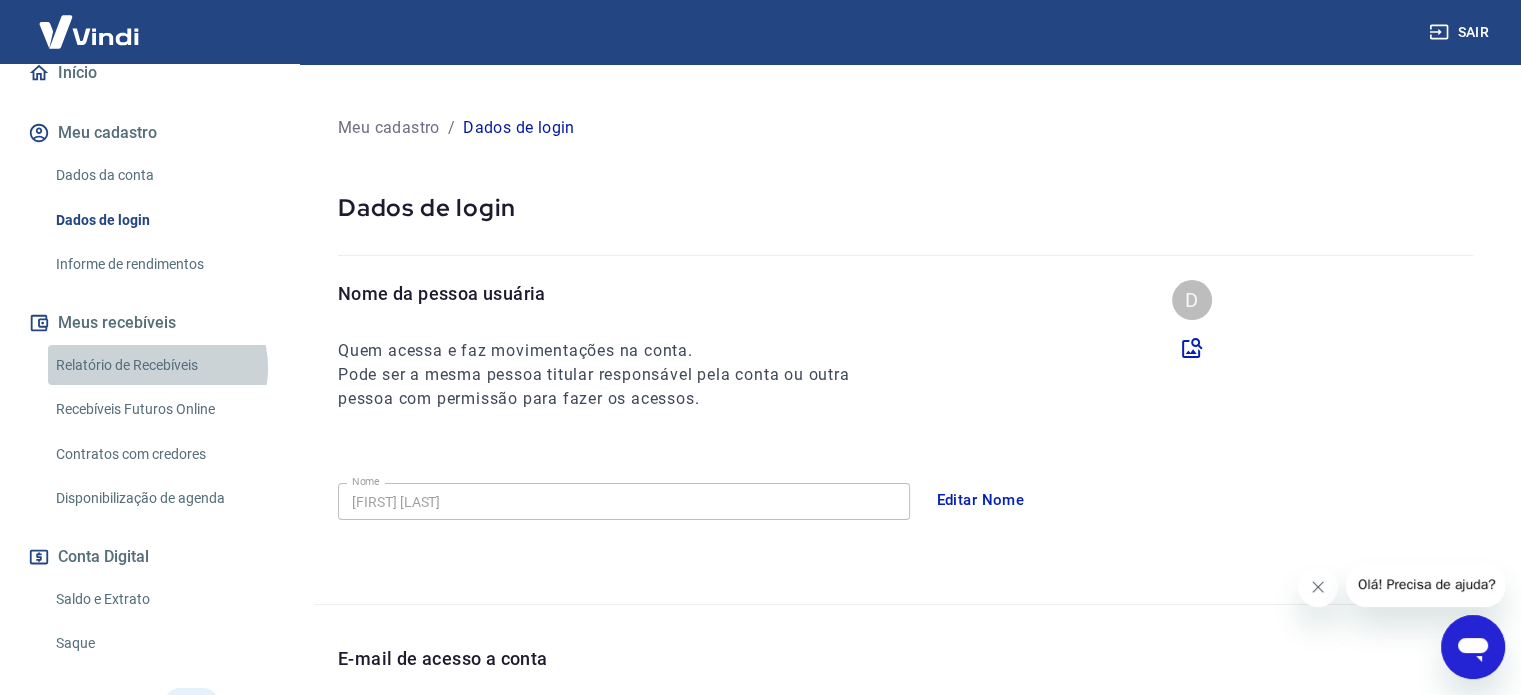click on "Relatório de Recebíveis" at bounding box center [161, 365] 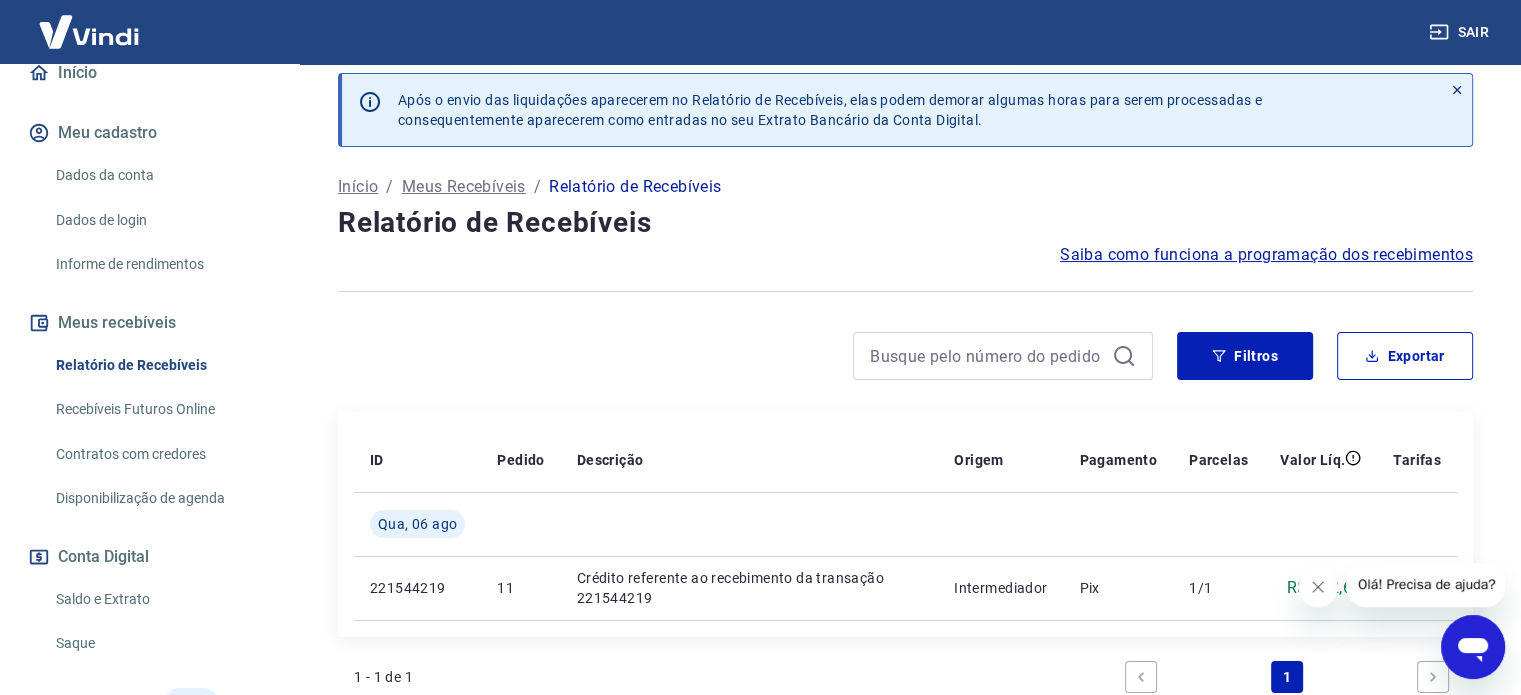 scroll, scrollTop: 0, scrollLeft: 0, axis: both 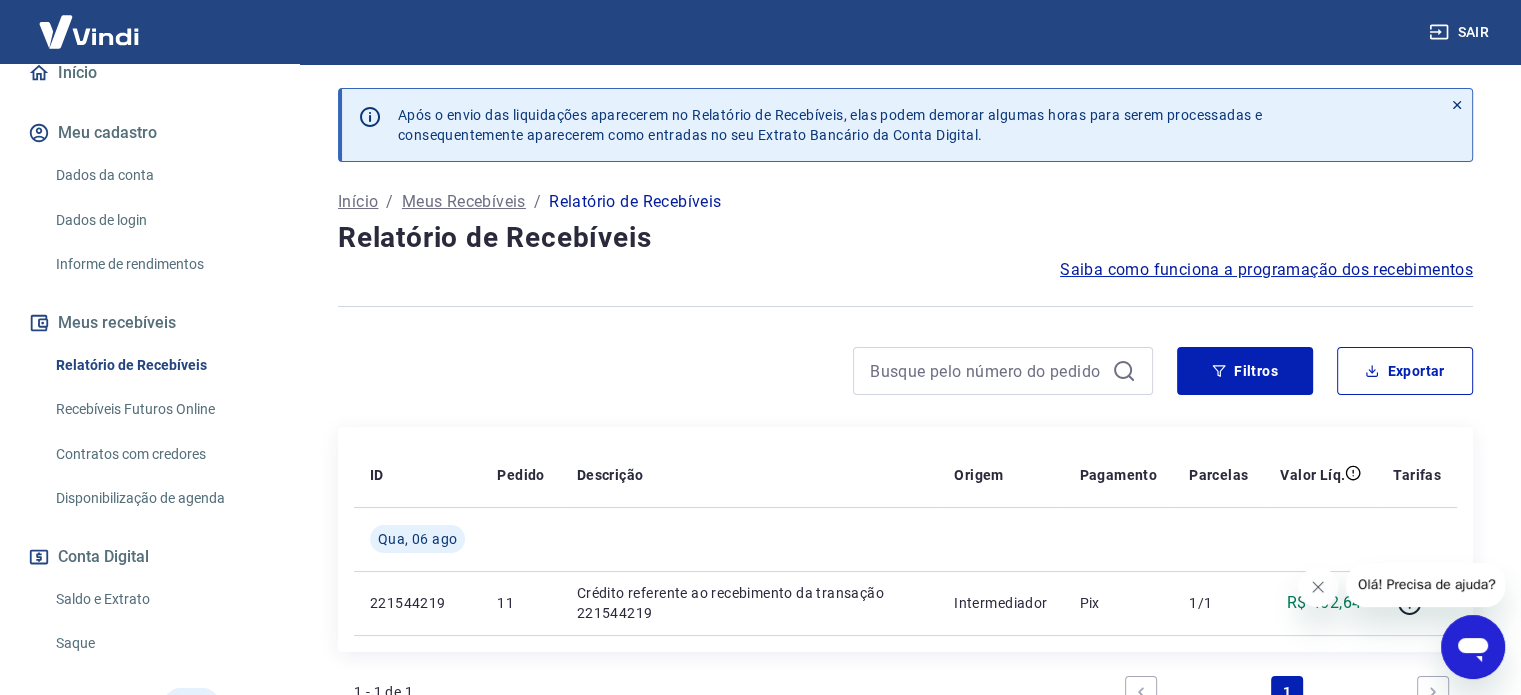 click 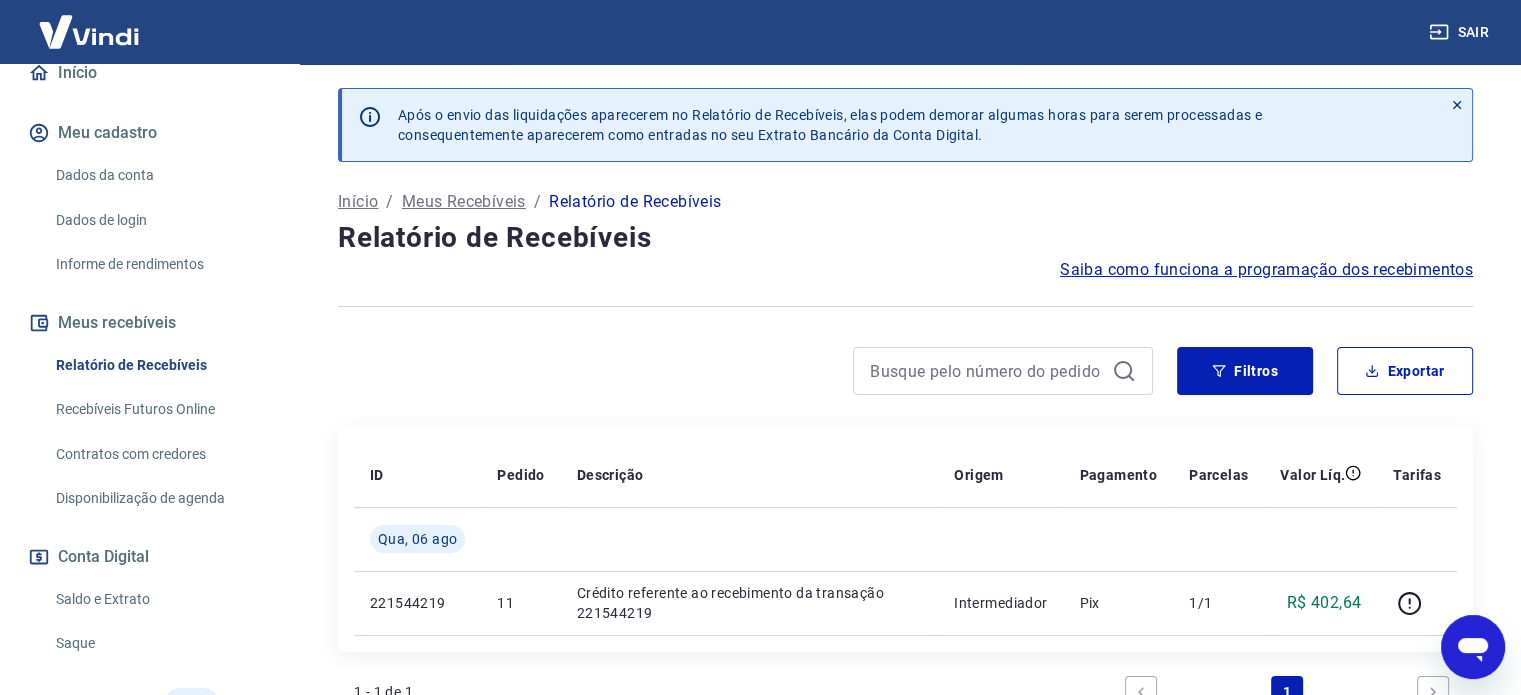 type 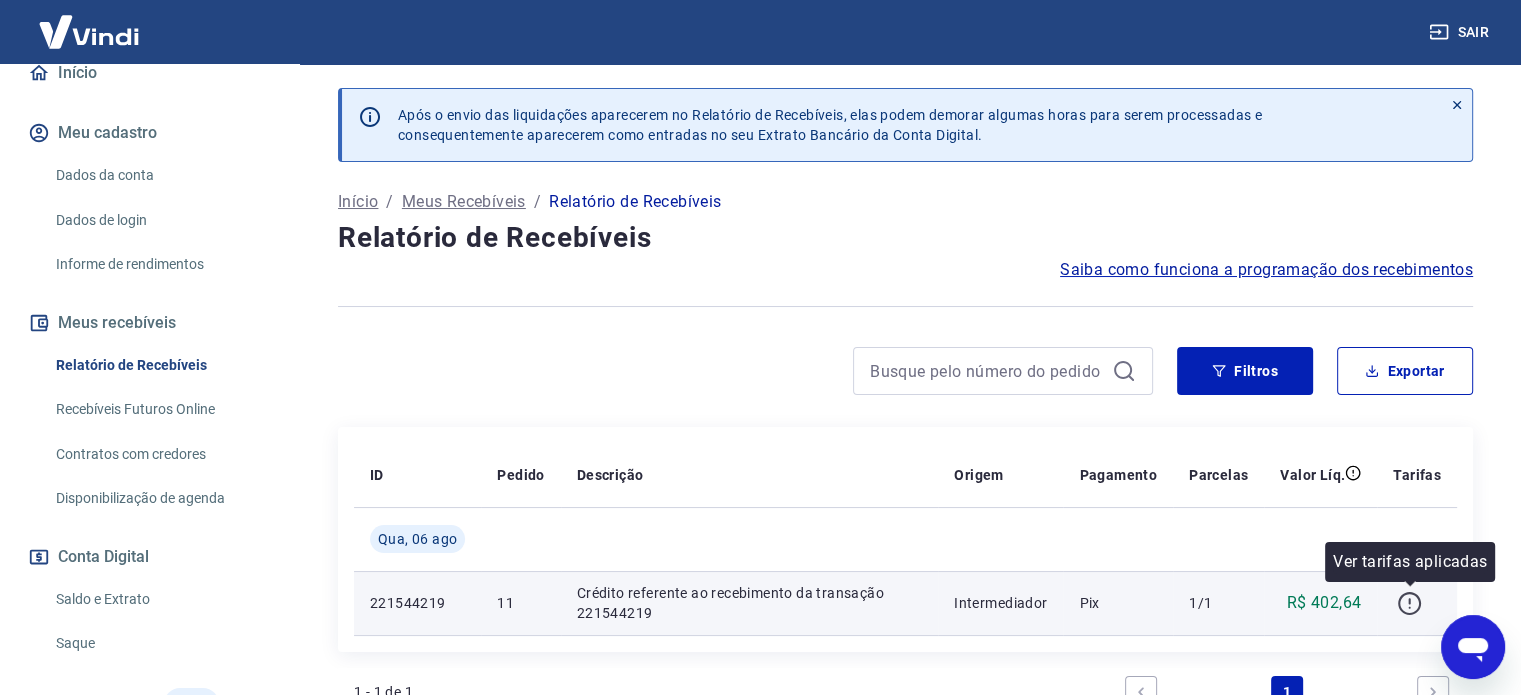click 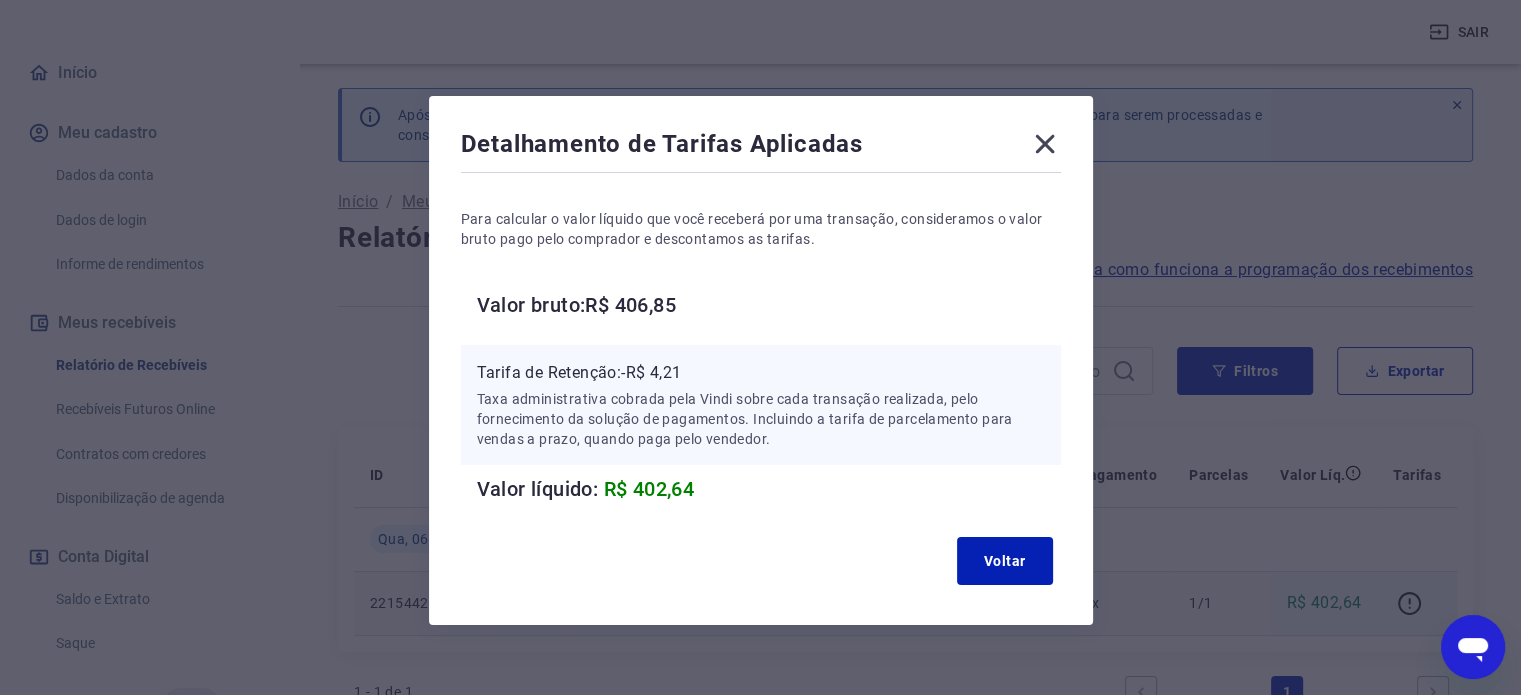 type 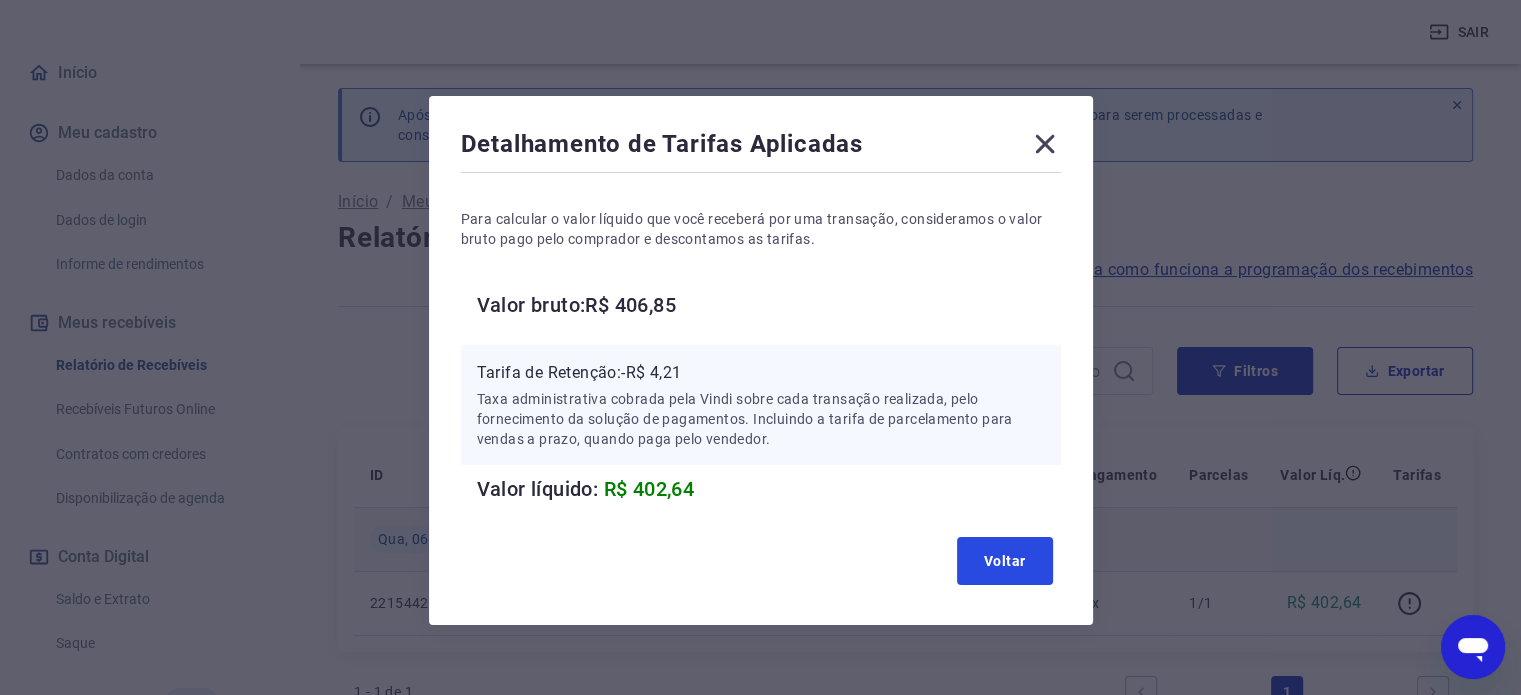 click on "Voltar" at bounding box center [1005, 561] 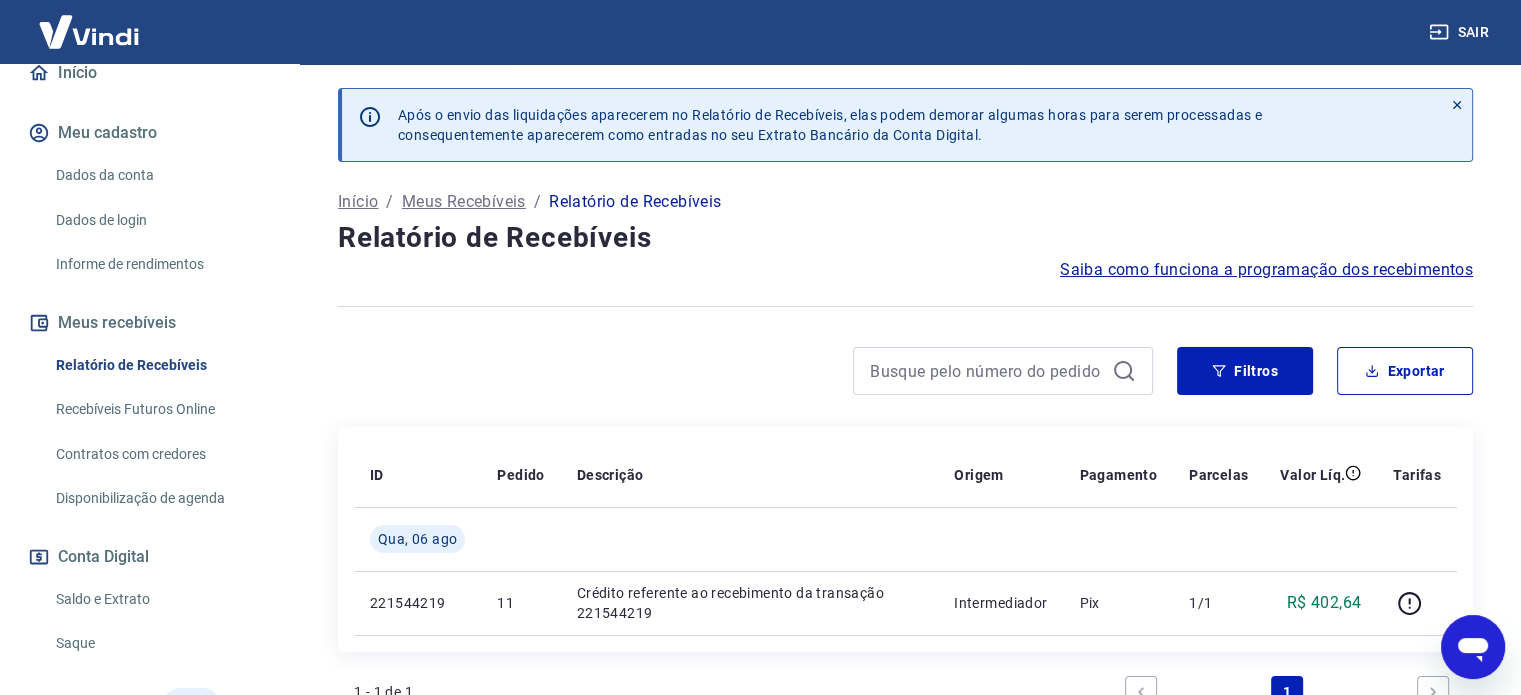 click on "Saiba como funciona a programação dos recebimentos" at bounding box center [1266, 270] 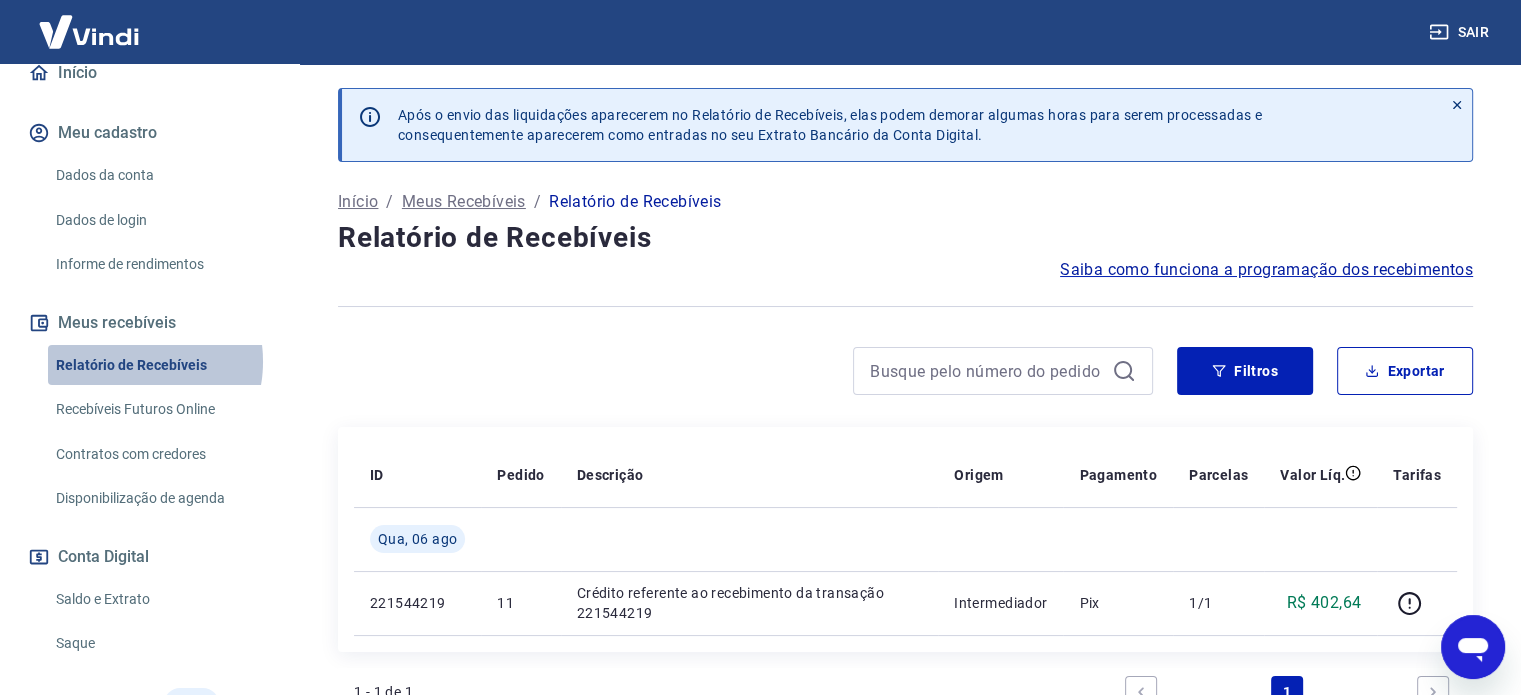 click on "Relatório de Recebíveis" at bounding box center [161, 365] 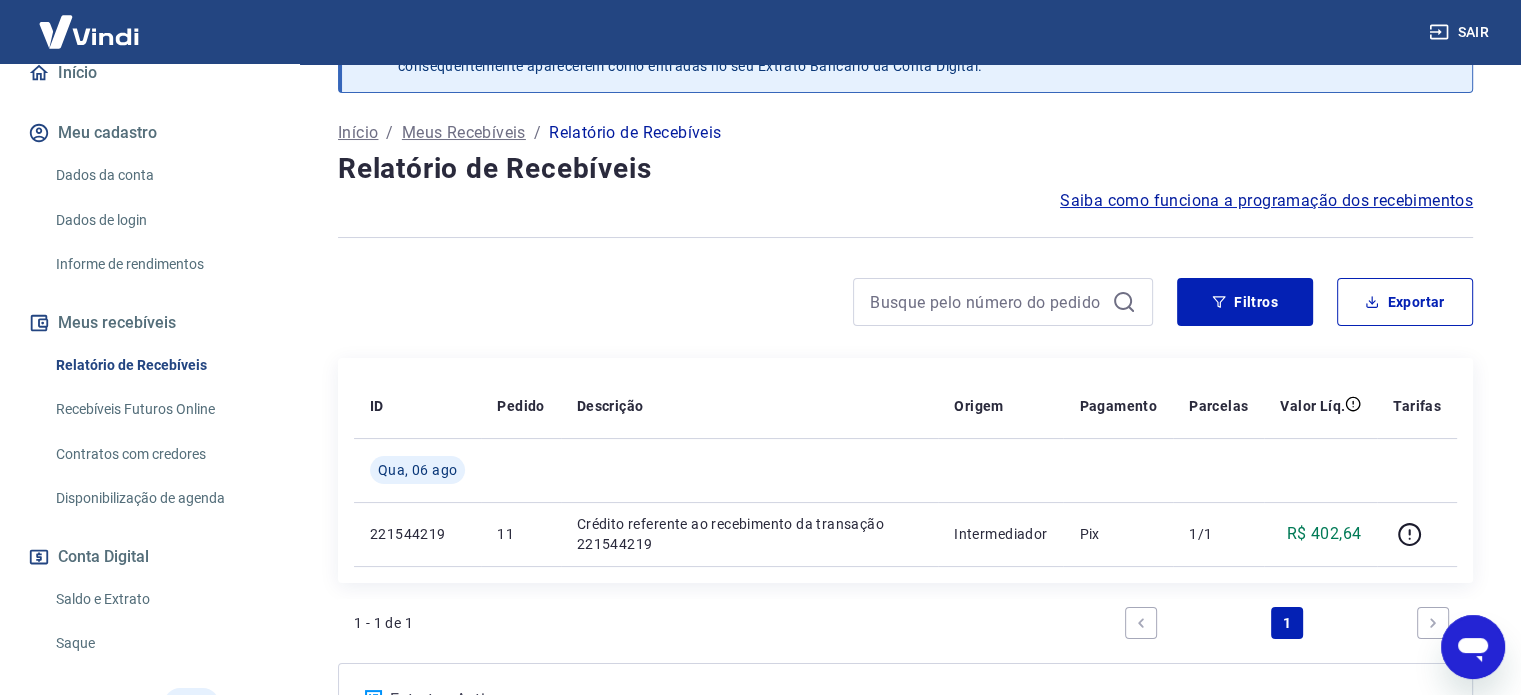 scroll, scrollTop: 67, scrollLeft: 0, axis: vertical 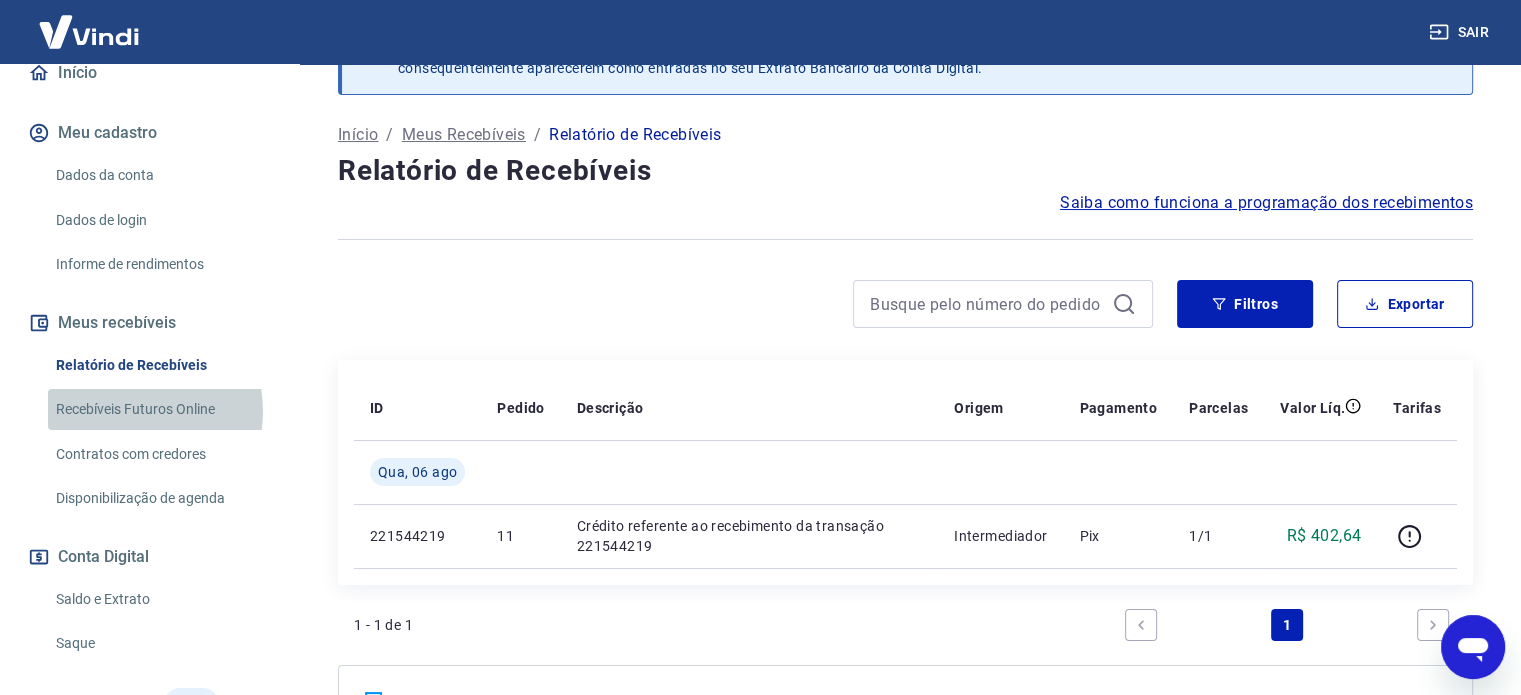 click on "Recebíveis Futuros Online" at bounding box center (161, 409) 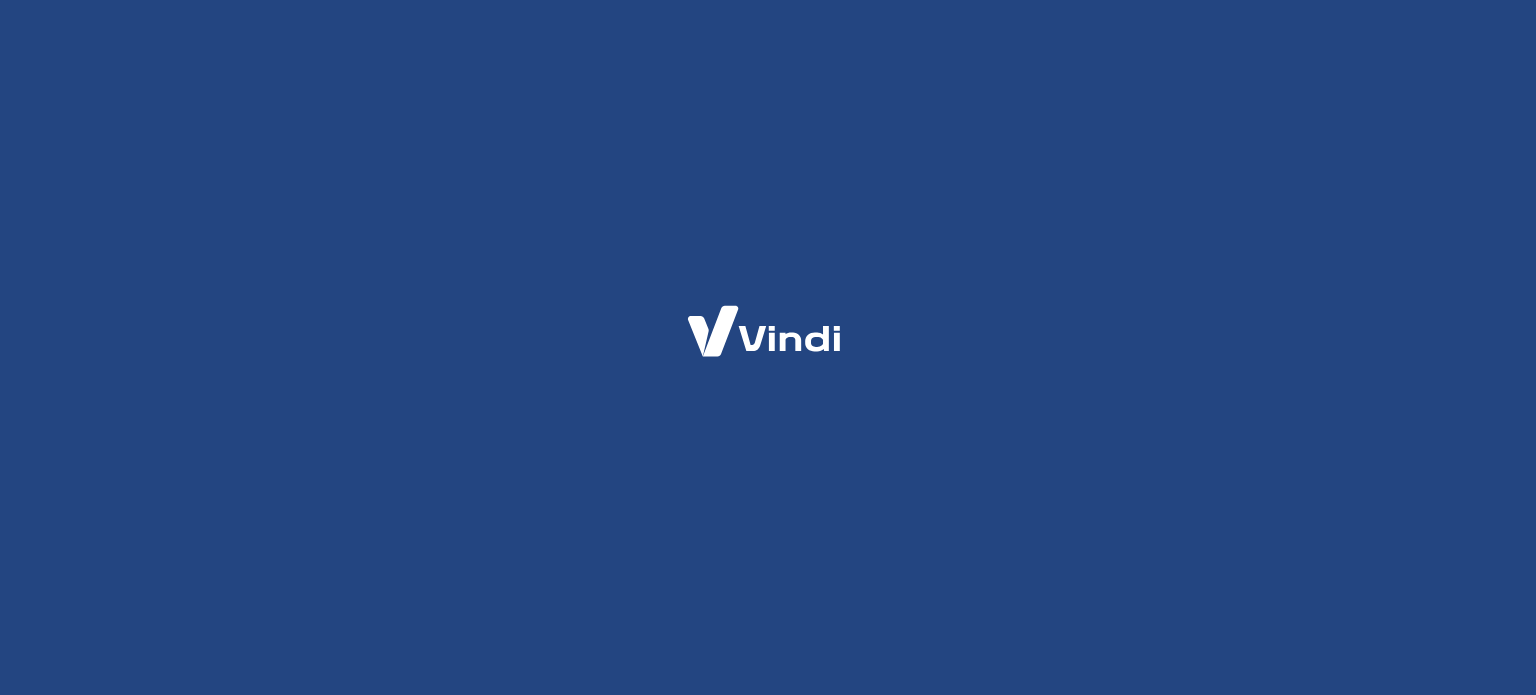 scroll, scrollTop: 0, scrollLeft: 0, axis: both 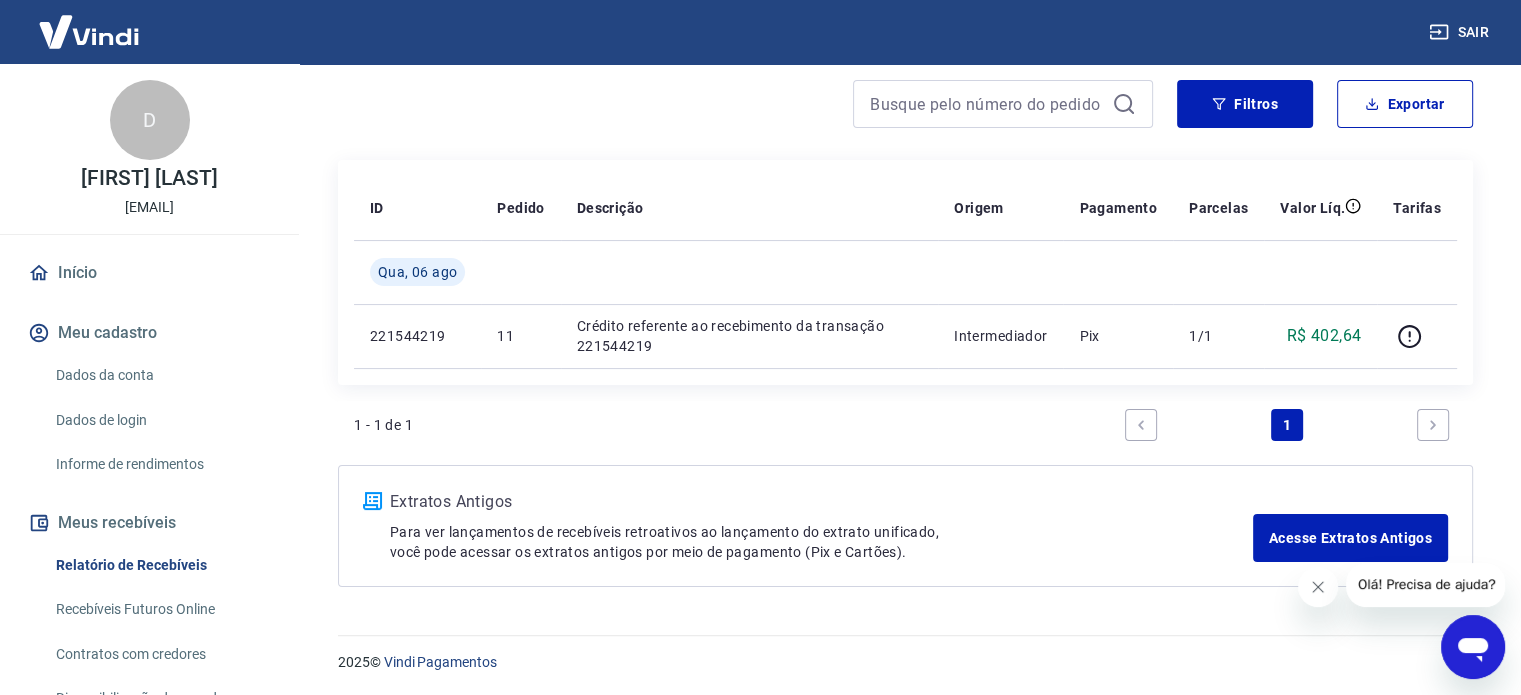 click 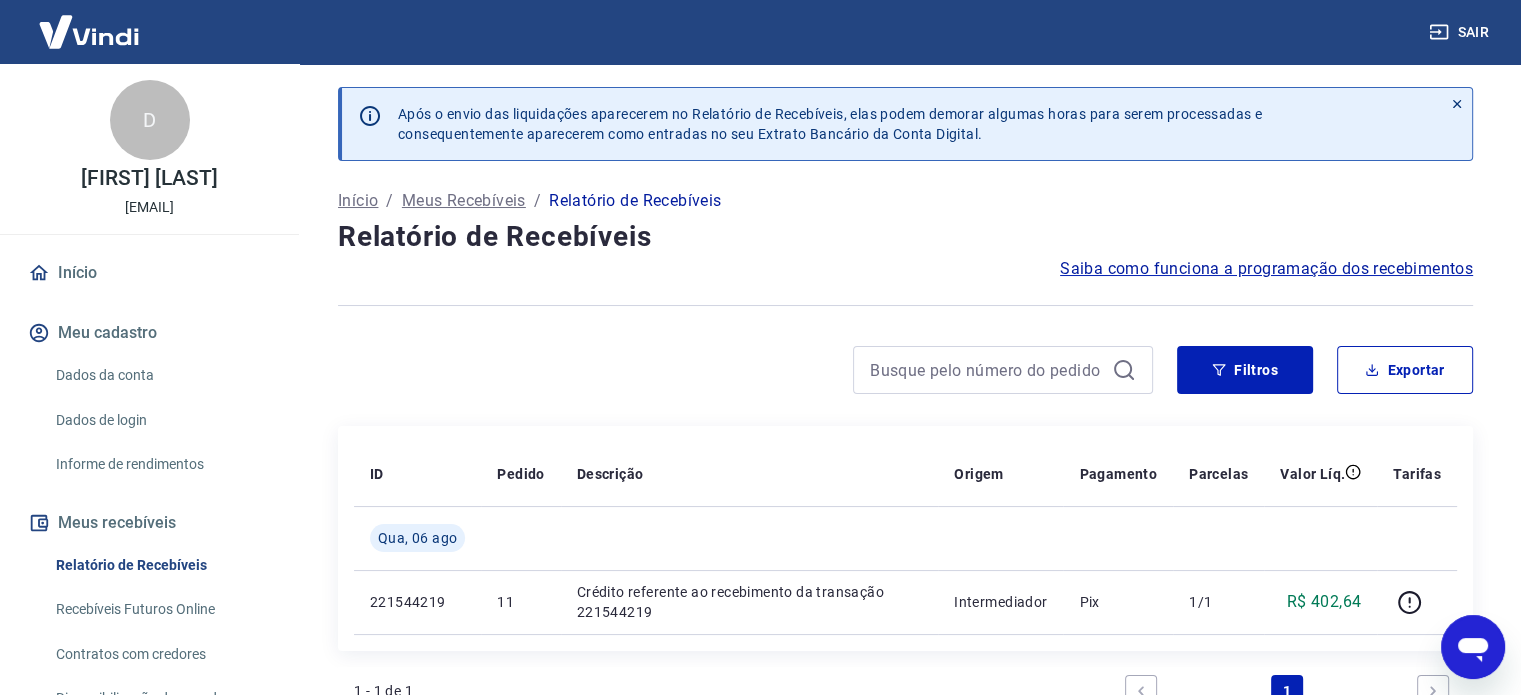 scroll, scrollTop: 0, scrollLeft: 0, axis: both 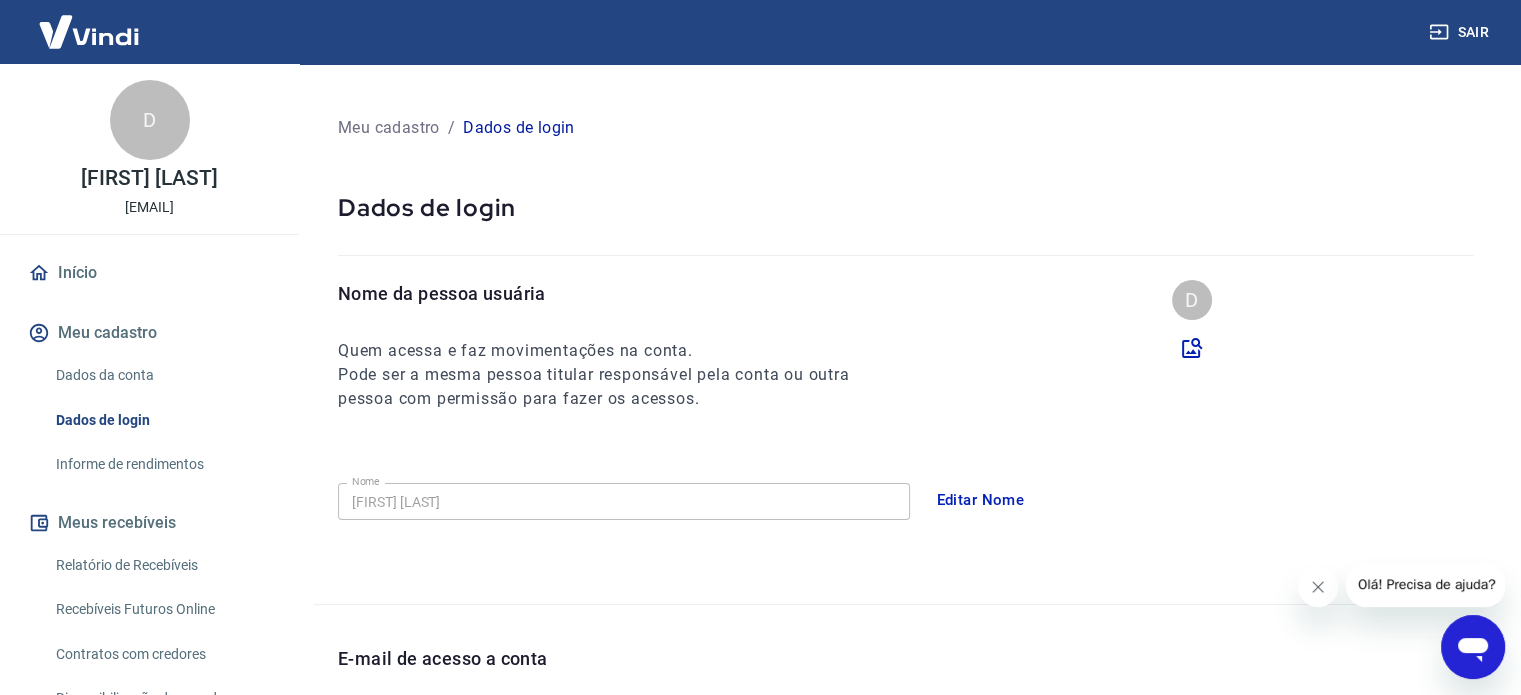 drag, startPoint x: 128, startPoint y: 567, endPoint x: 168, endPoint y: 575, distance: 40.792156 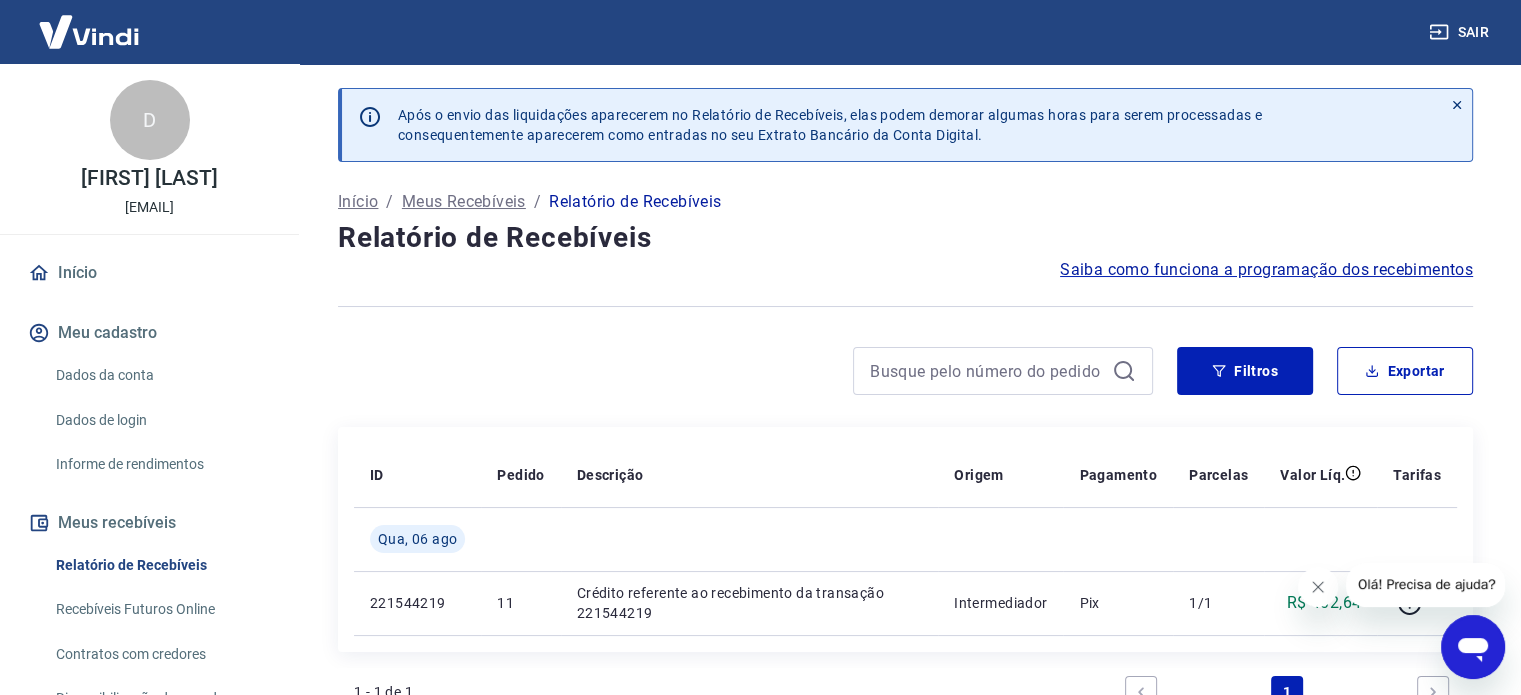 drag, startPoint x: 92, startPoint y: 560, endPoint x: 94, endPoint y: 570, distance: 10.198039 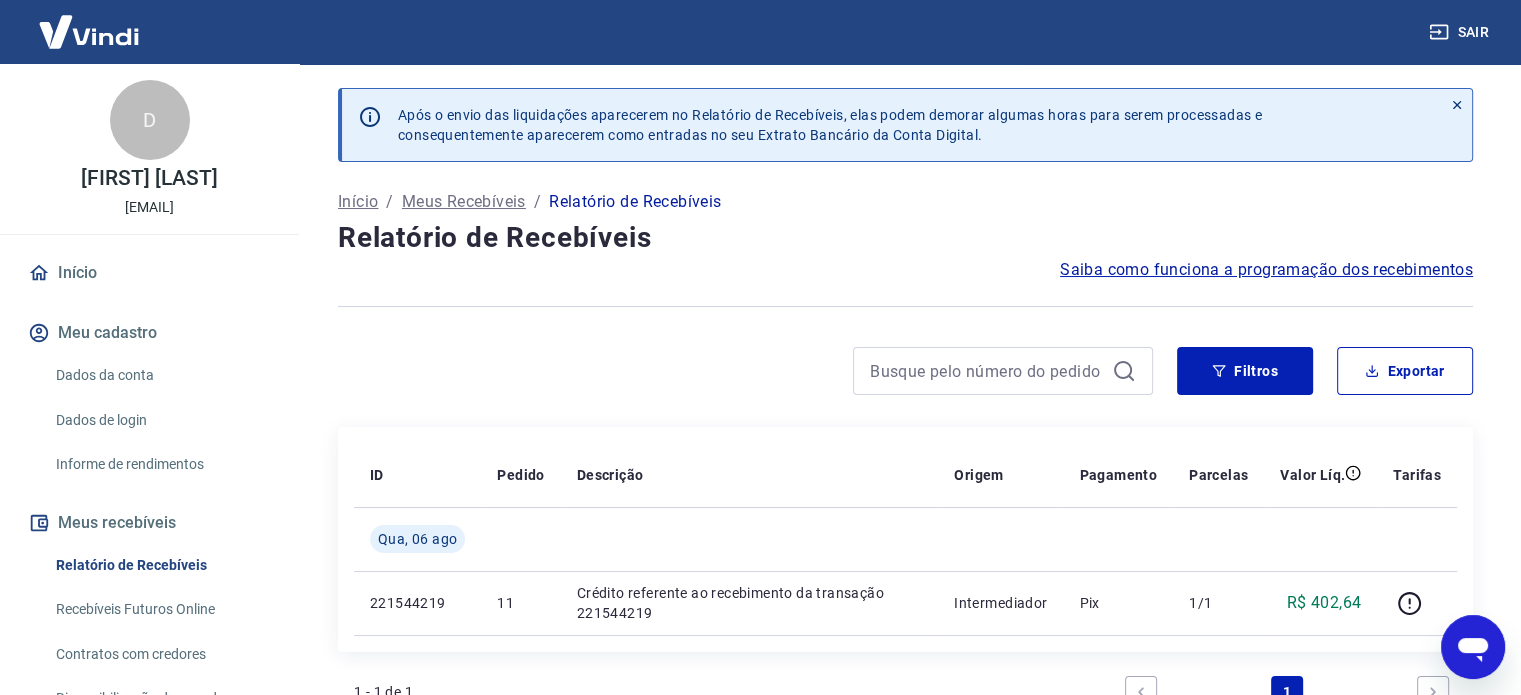 click on "R$ 402,64" at bounding box center (1324, 603) 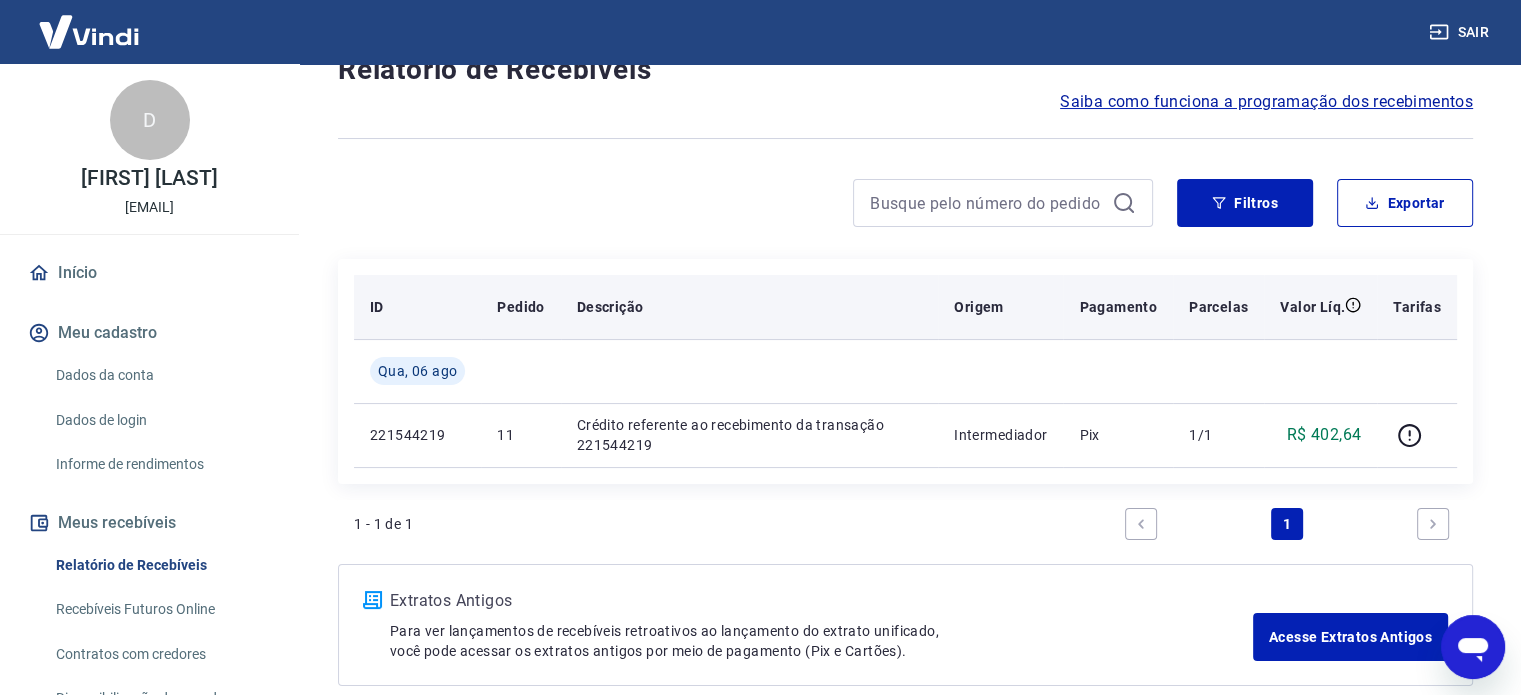 scroll, scrollTop: 200, scrollLeft: 0, axis: vertical 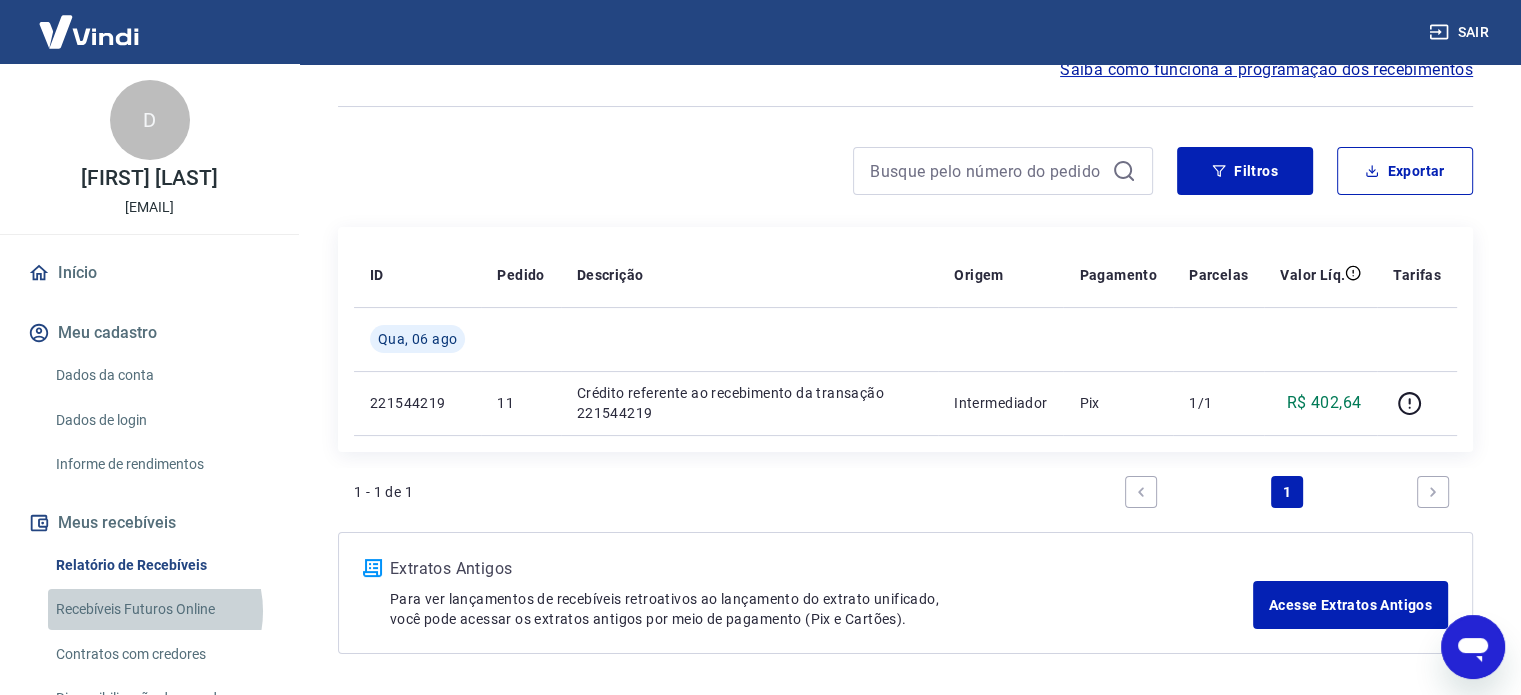 click on "Recebíveis Futuros Online" at bounding box center (161, 609) 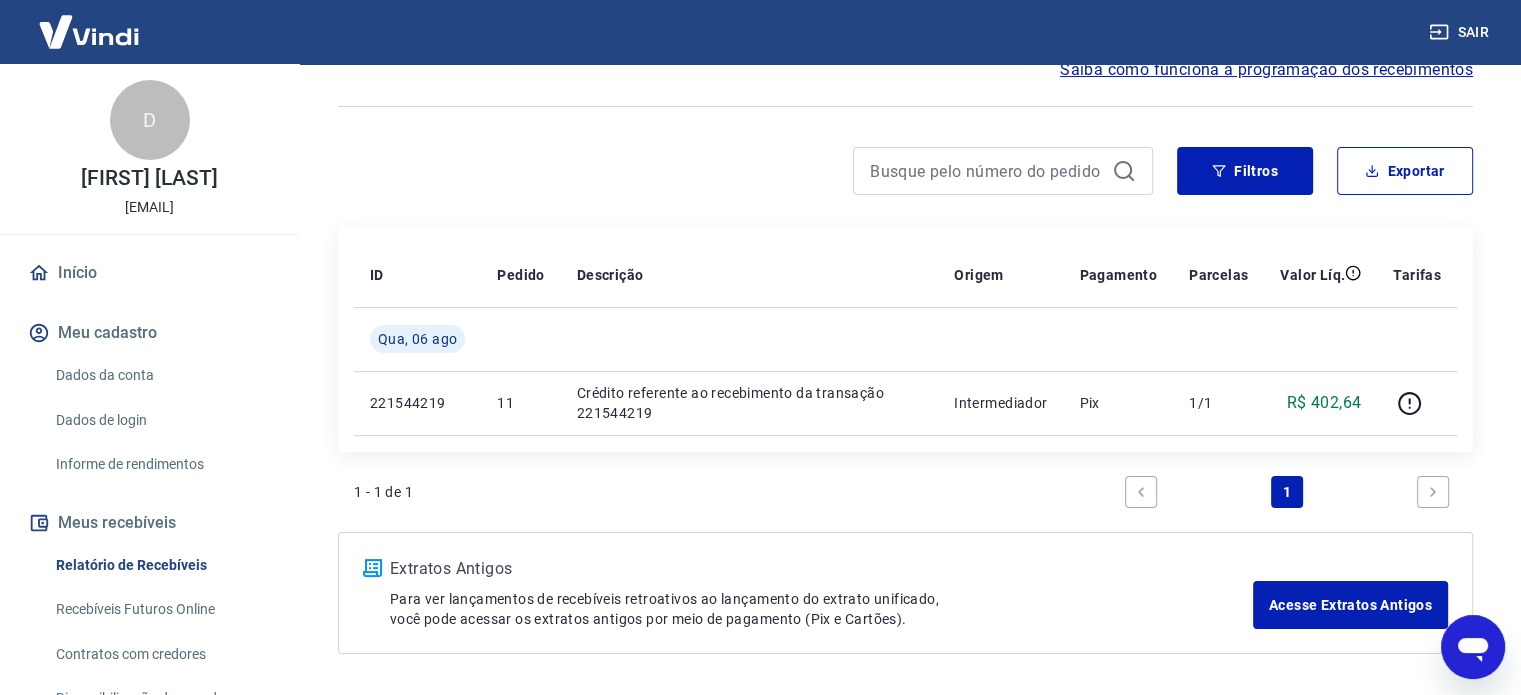click on "Recebíveis Futuros Online" at bounding box center [161, 609] 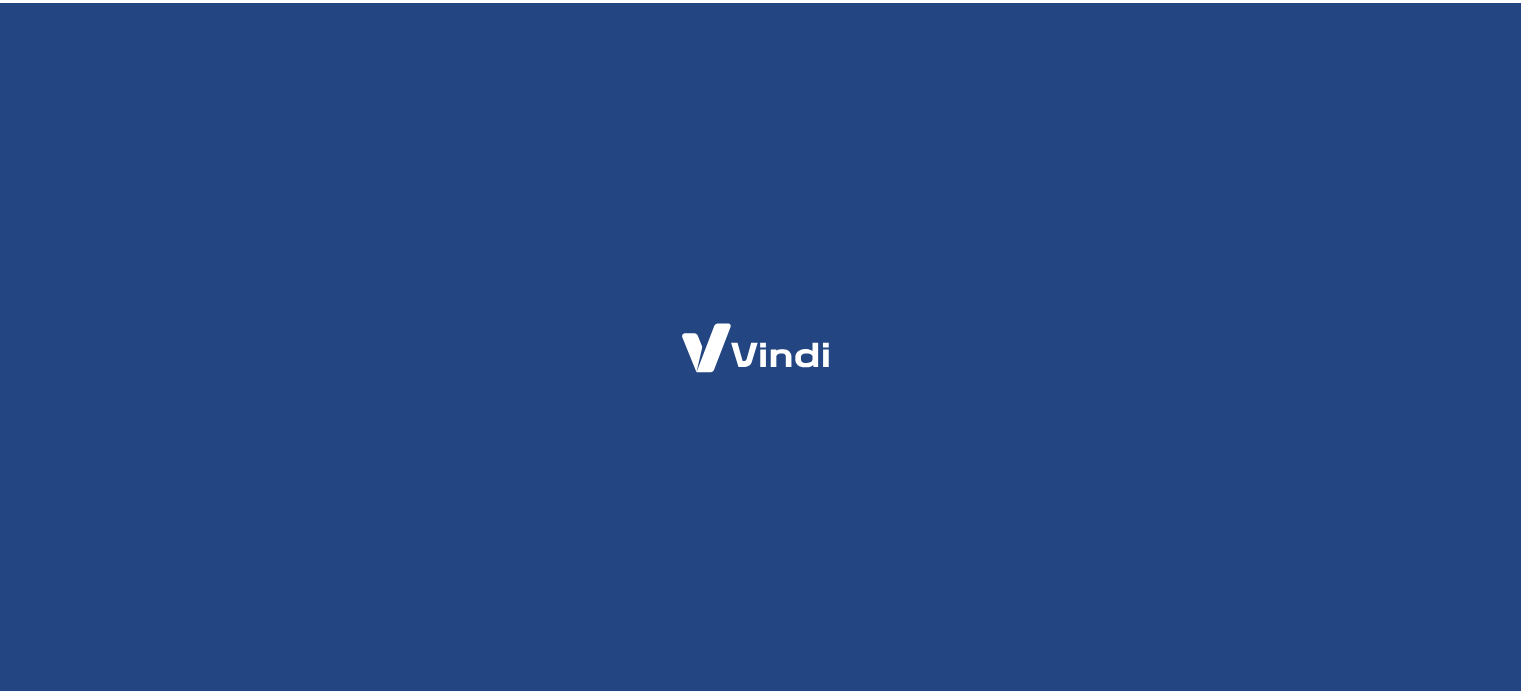 scroll, scrollTop: 0, scrollLeft: 0, axis: both 